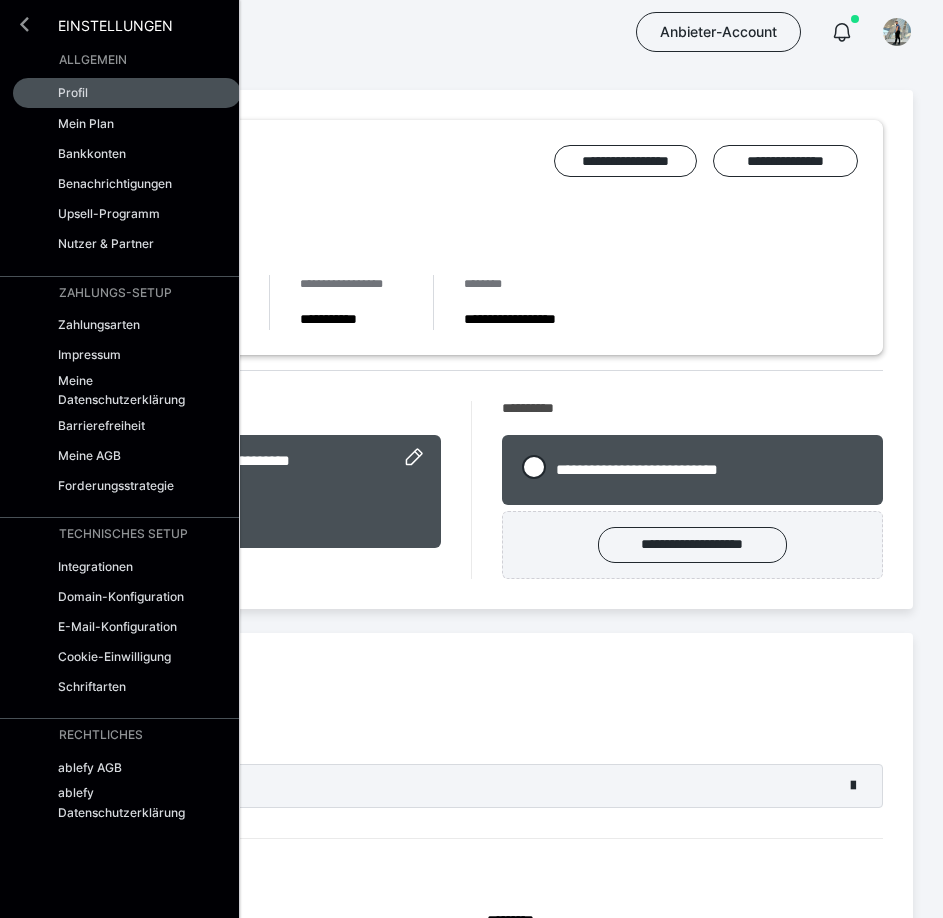 scroll, scrollTop: 0, scrollLeft: 0, axis: both 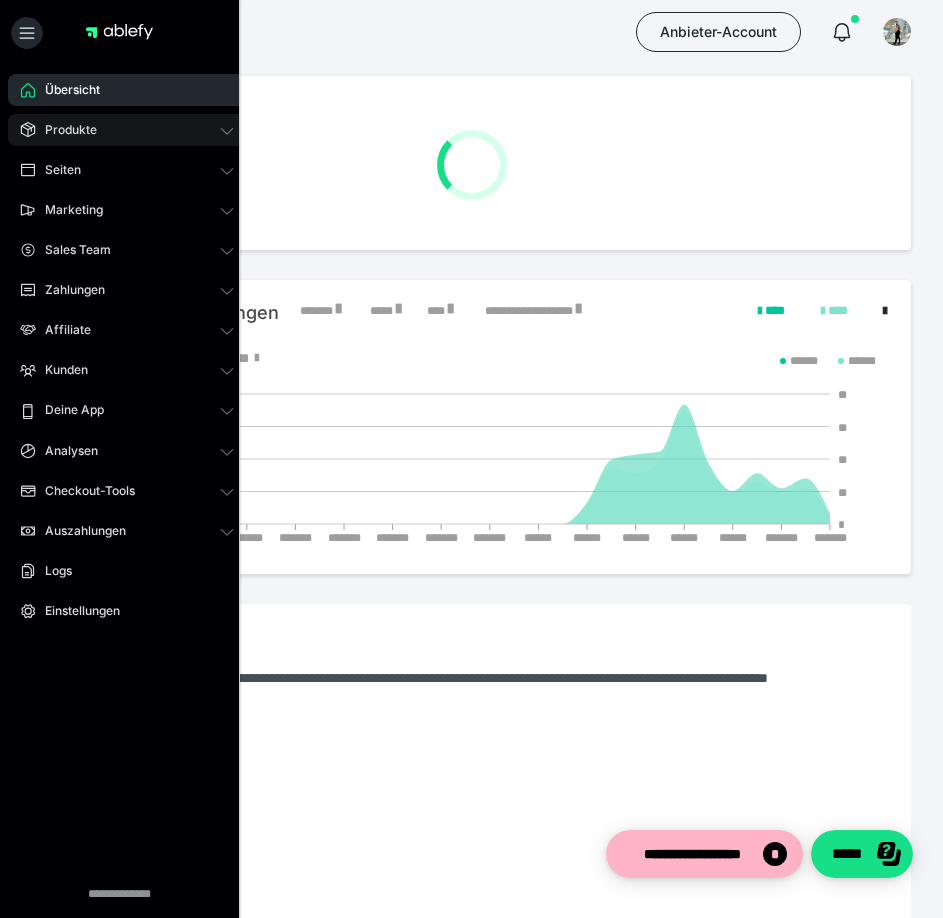 click on "Produkte" at bounding box center (127, 130) 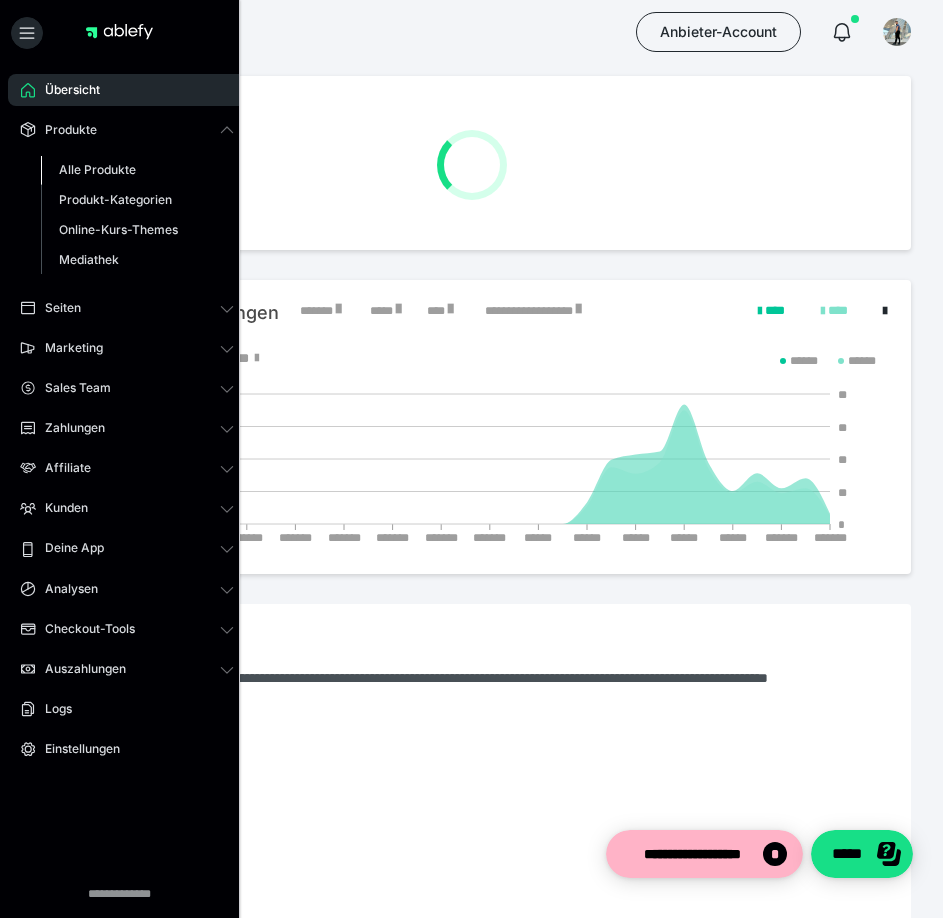 click on "Alle Produkte" at bounding box center [97, 169] 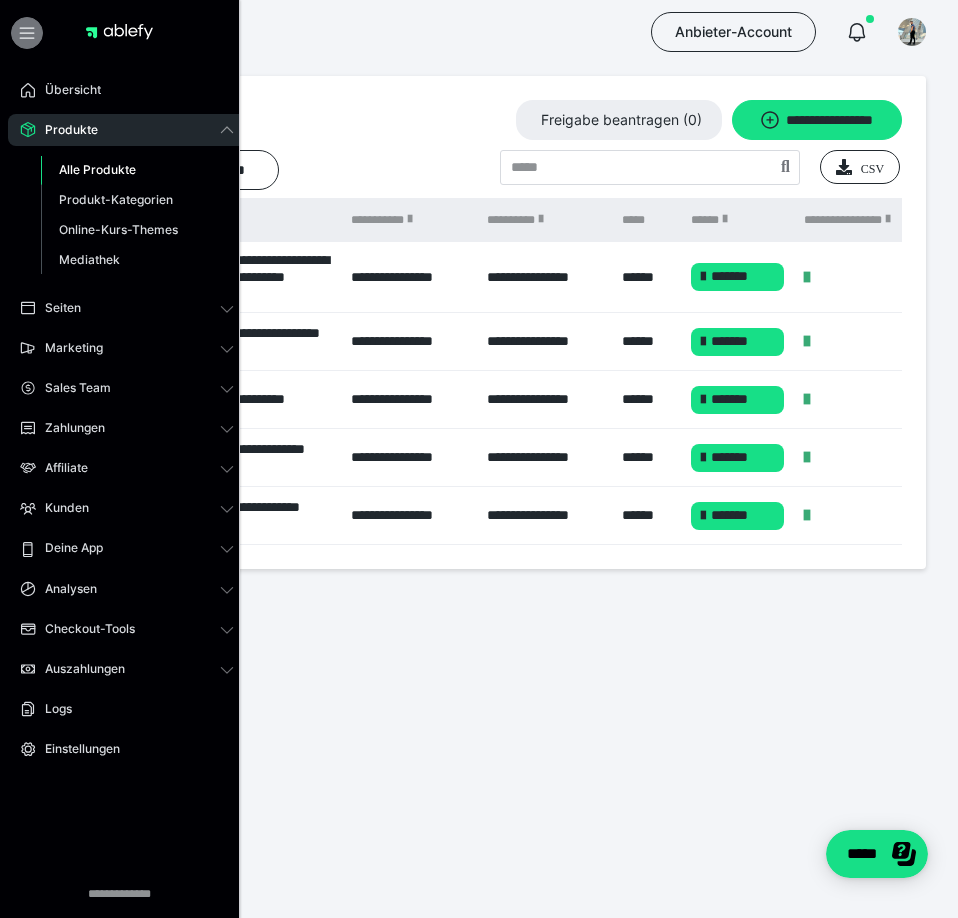 click 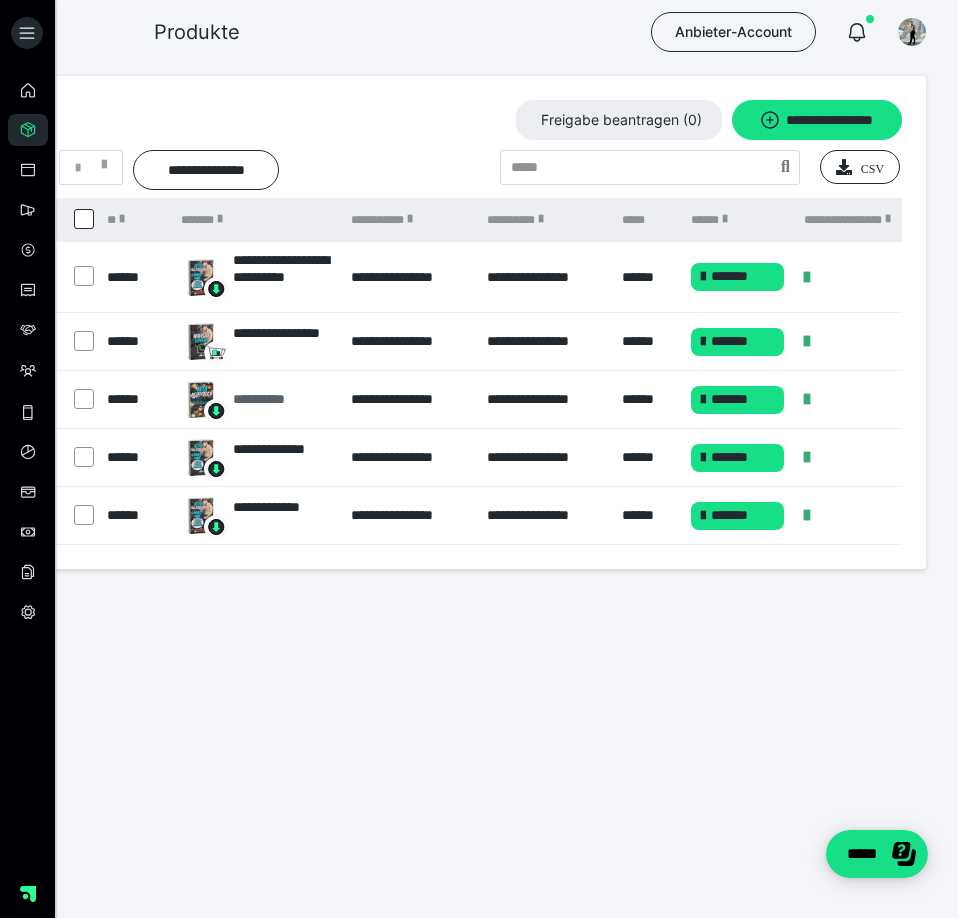 click on "**********" at bounding box center (273, 399) 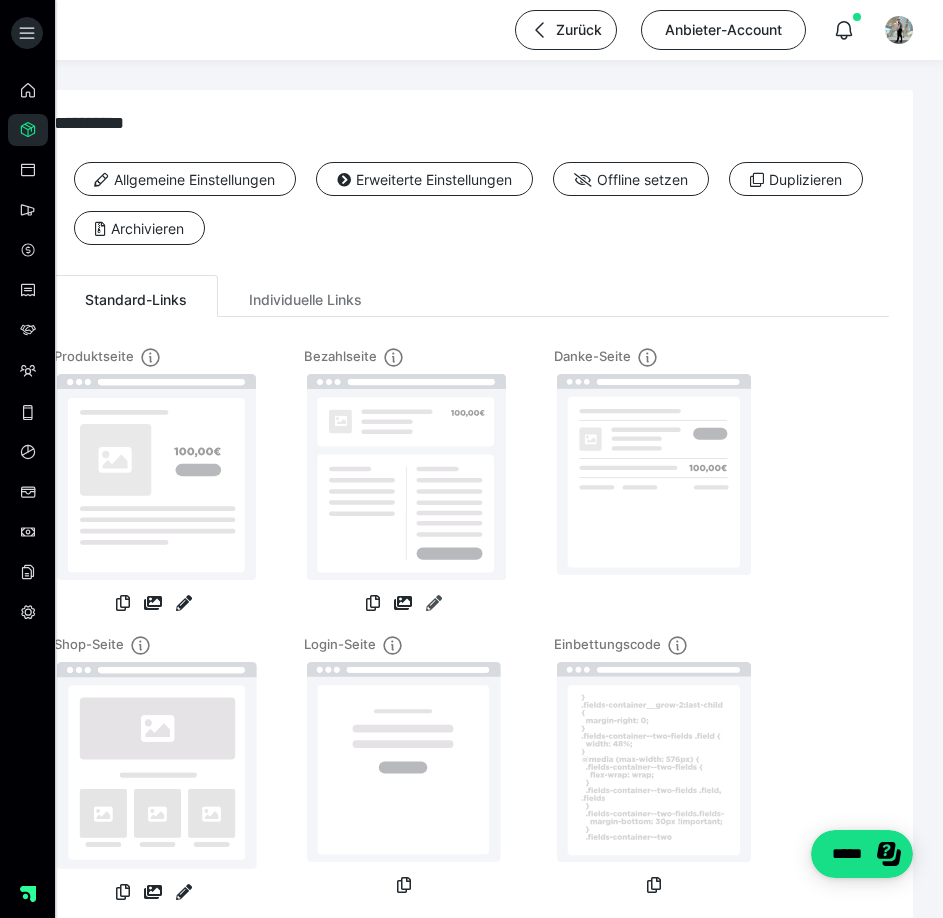click at bounding box center [434, 603] 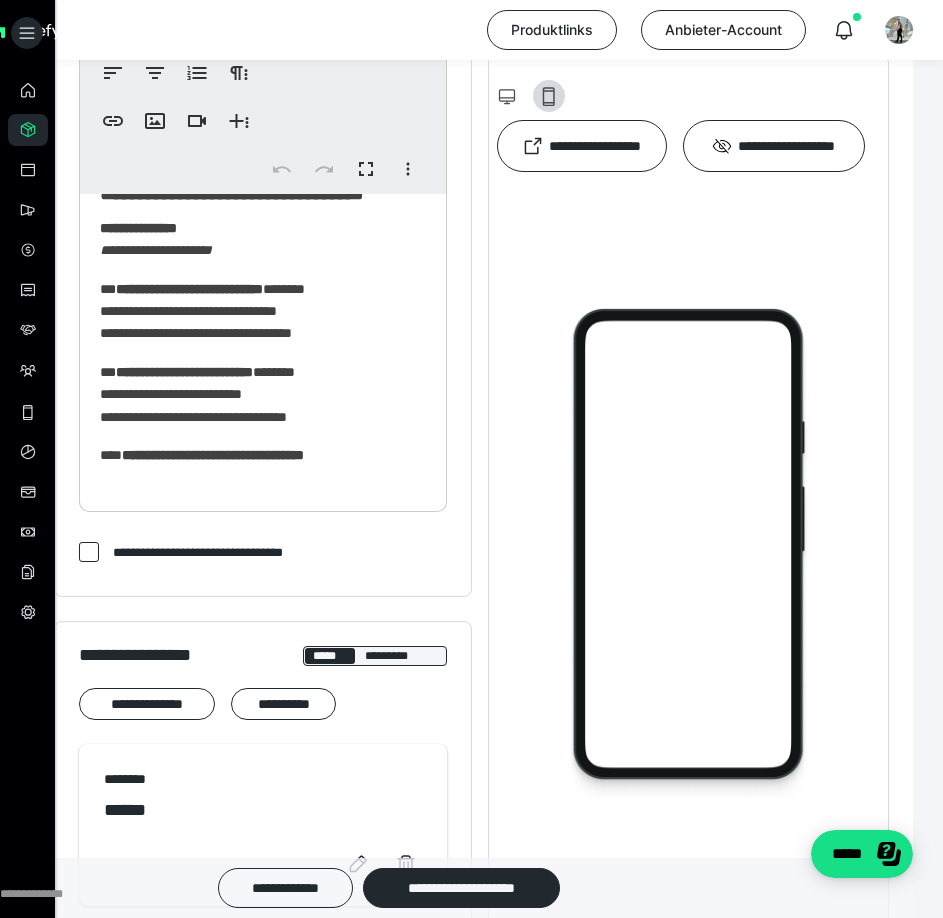 scroll, scrollTop: 1000, scrollLeft: 0, axis: vertical 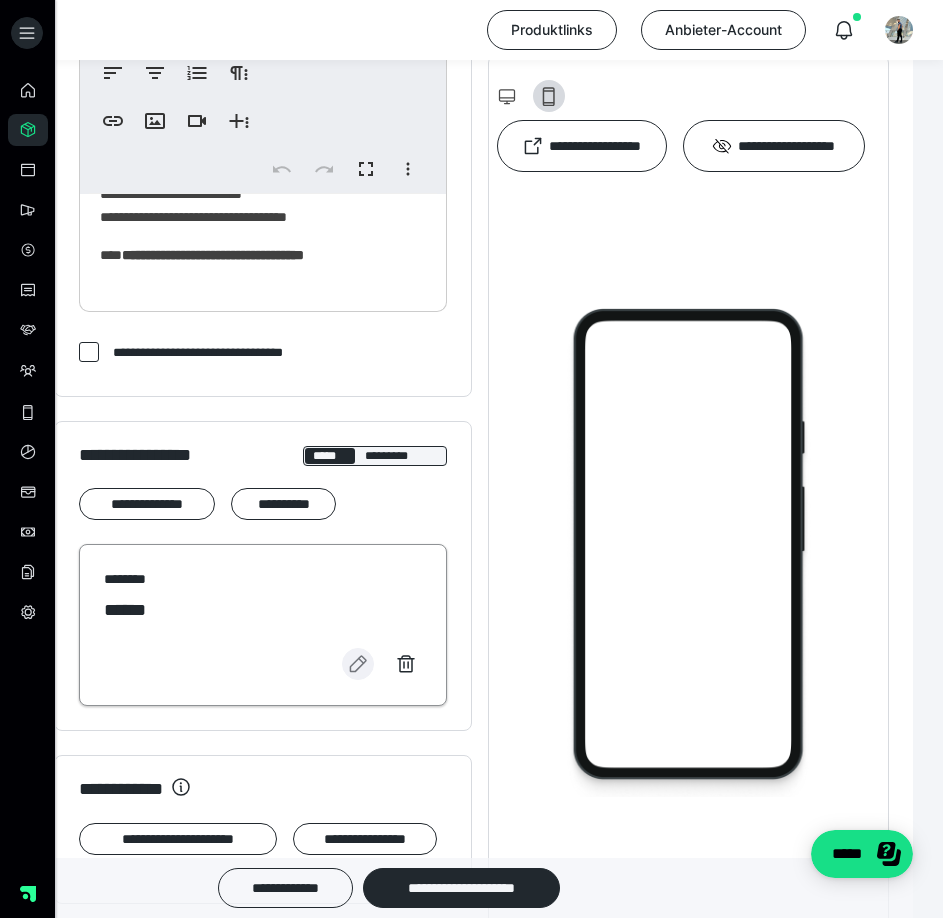 click 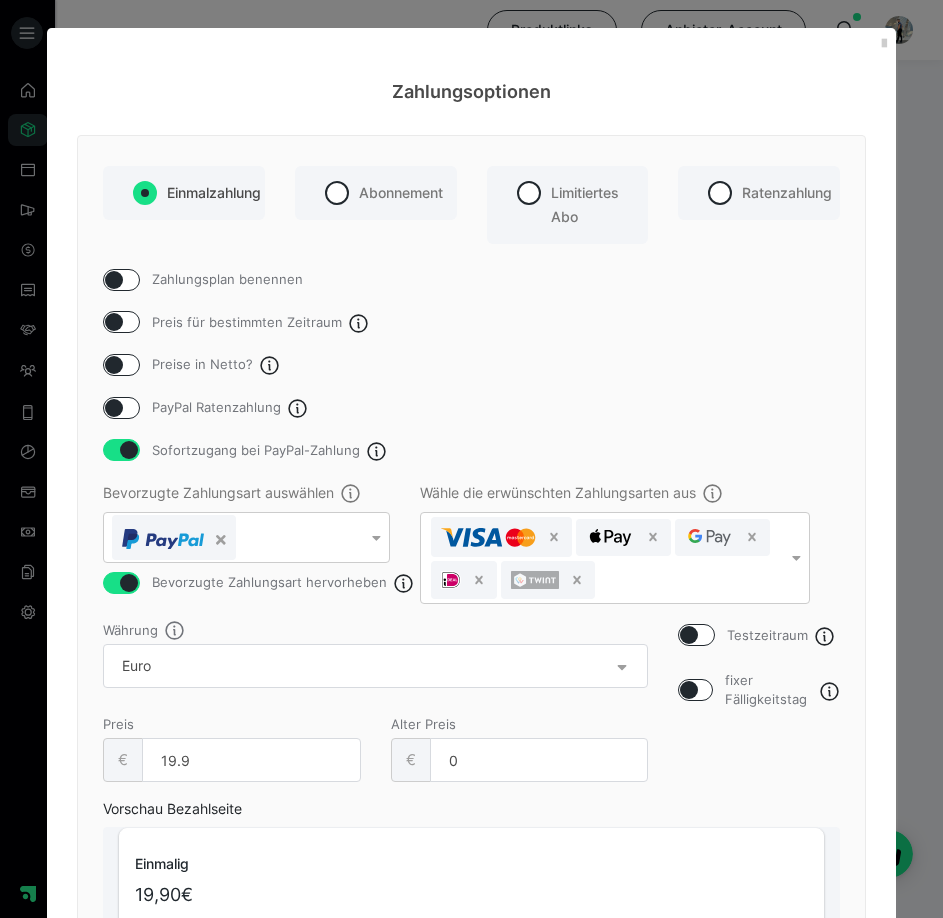 scroll, scrollTop: 100, scrollLeft: 0, axis: vertical 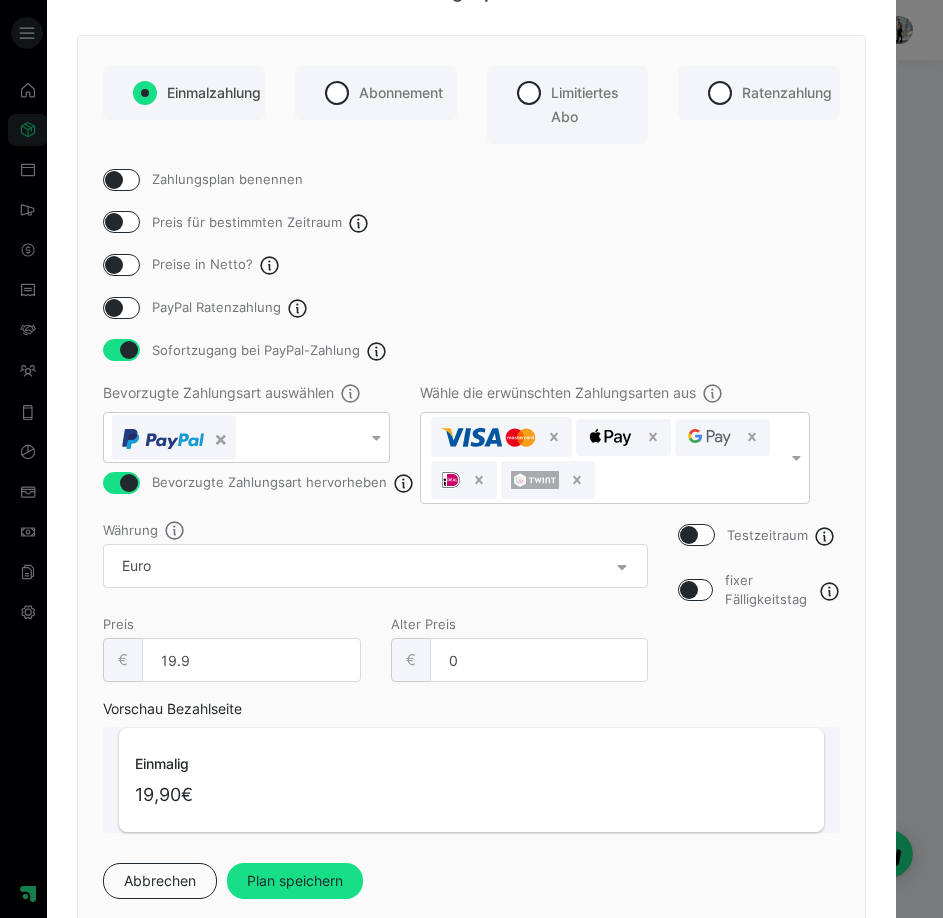 click at bounding box center (114, 222) 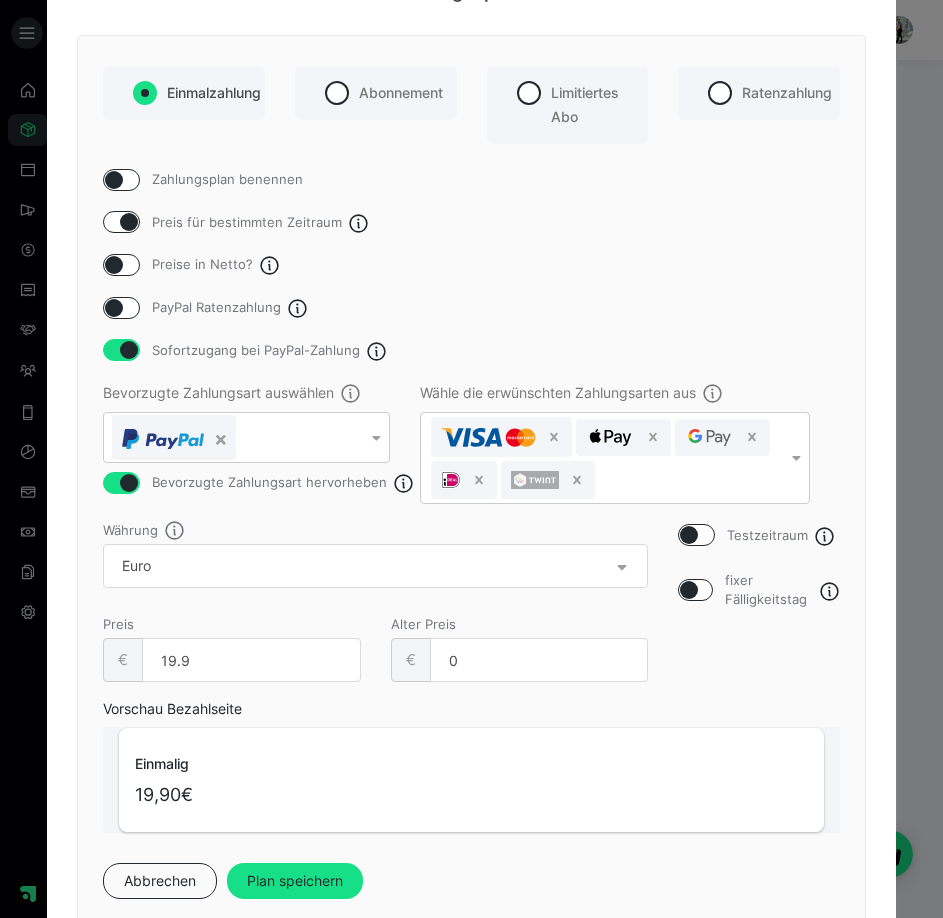 checkbox on "true" 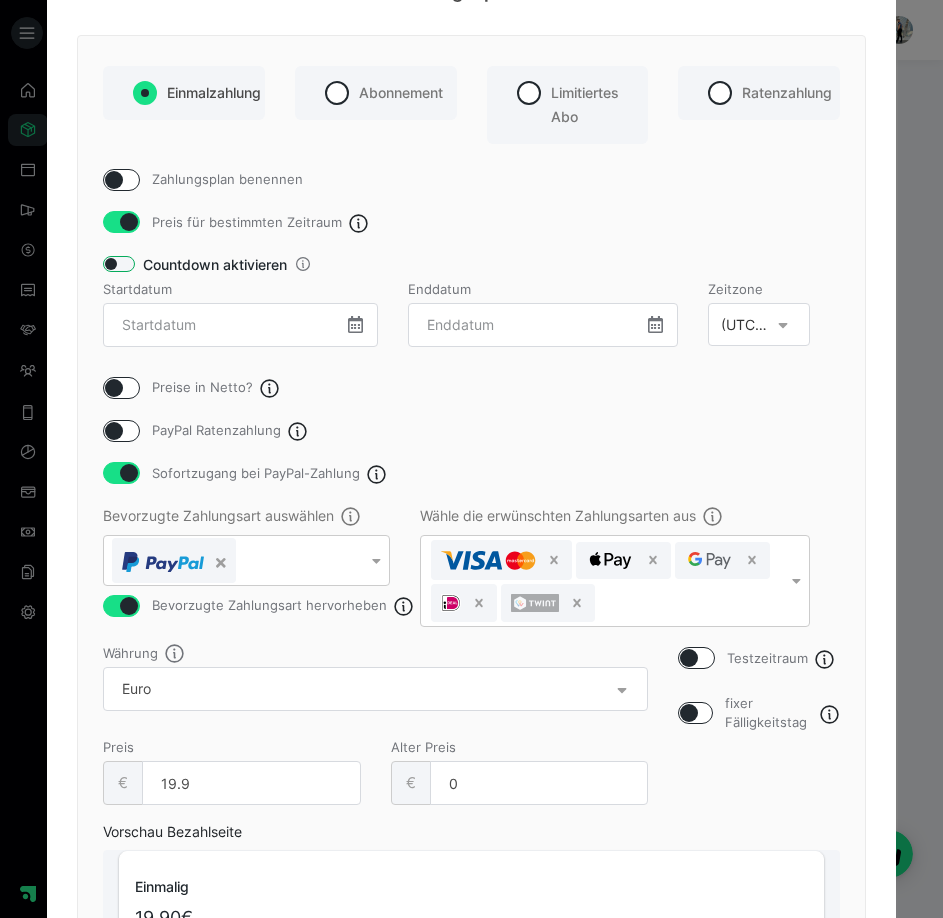 click at bounding box center [119, 264] 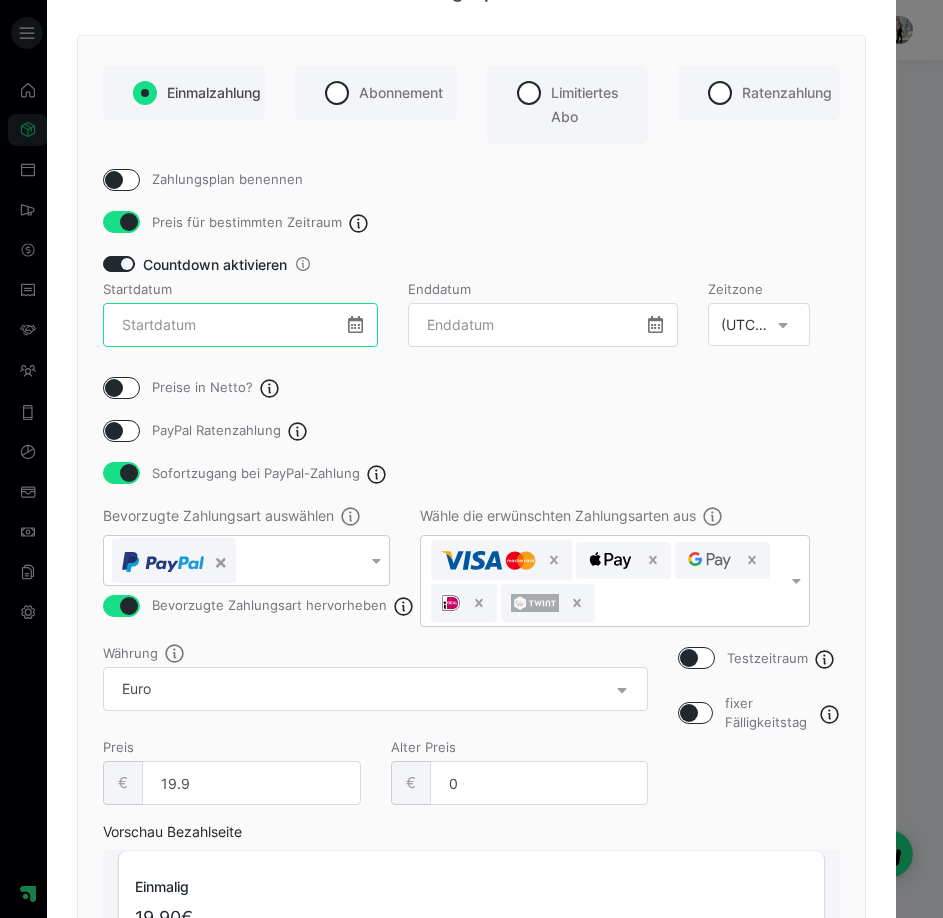 click at bounding box center [240, 325] 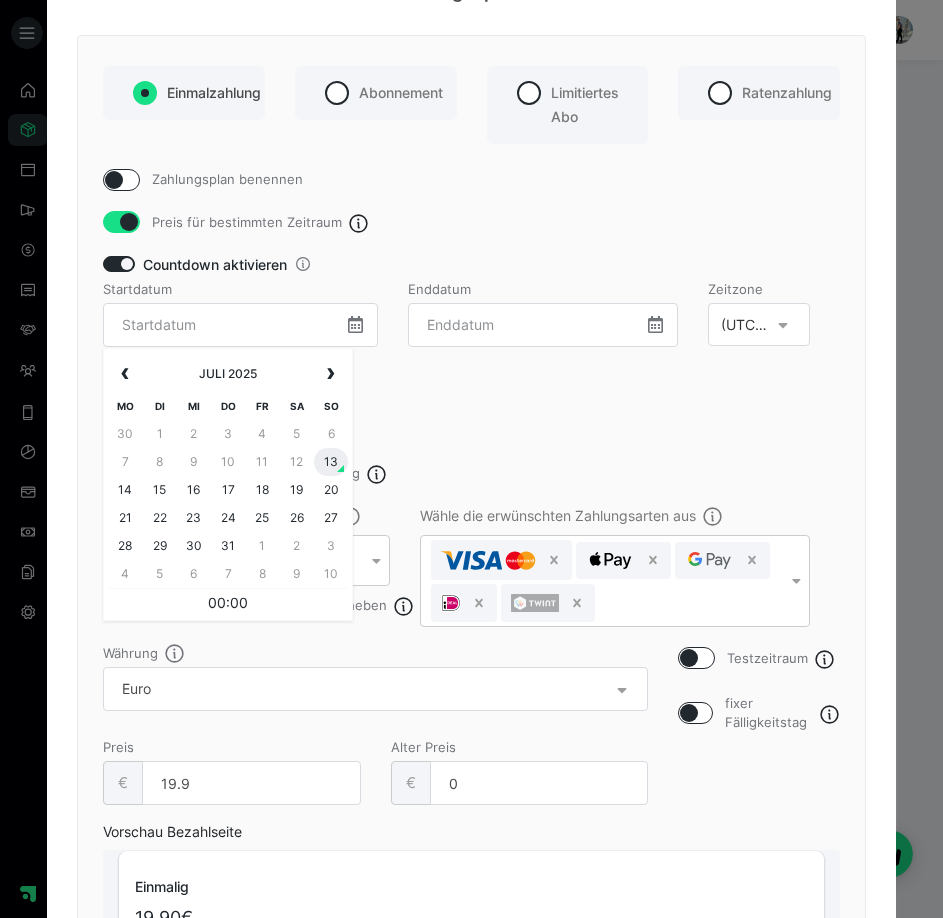 click on "13" at bounding box center [331, 462] 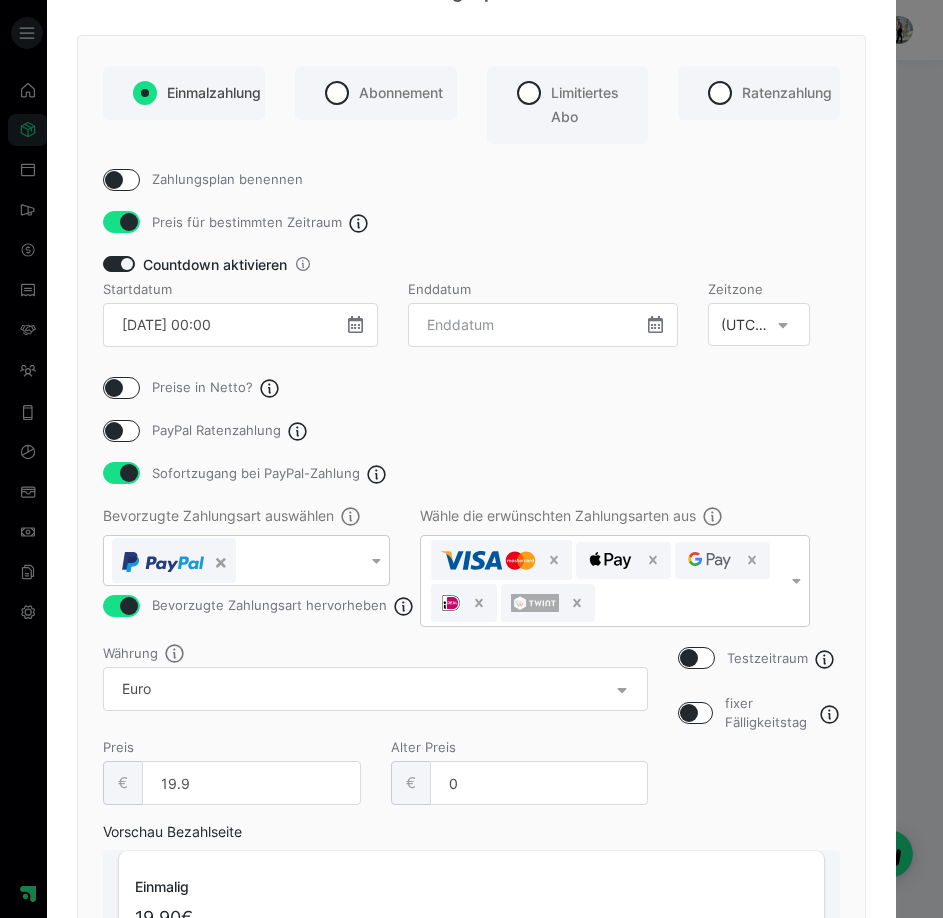 click at bounding box center [655, 324] 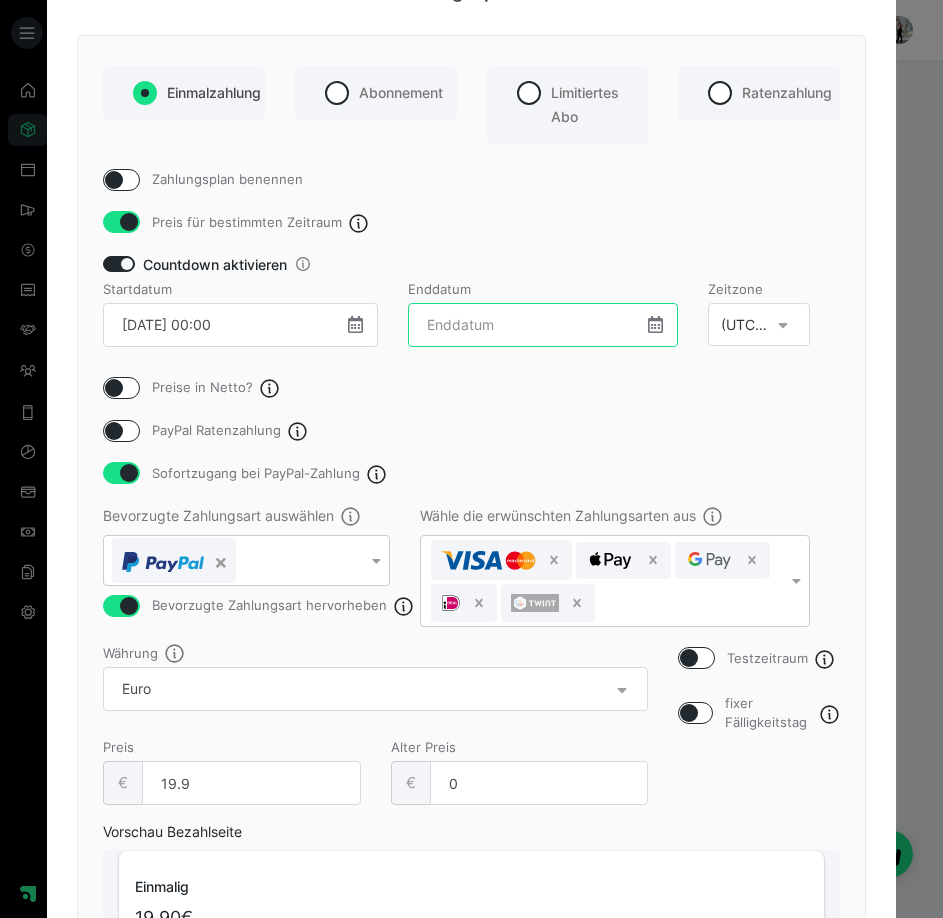 click at bounding box center (543, 325) 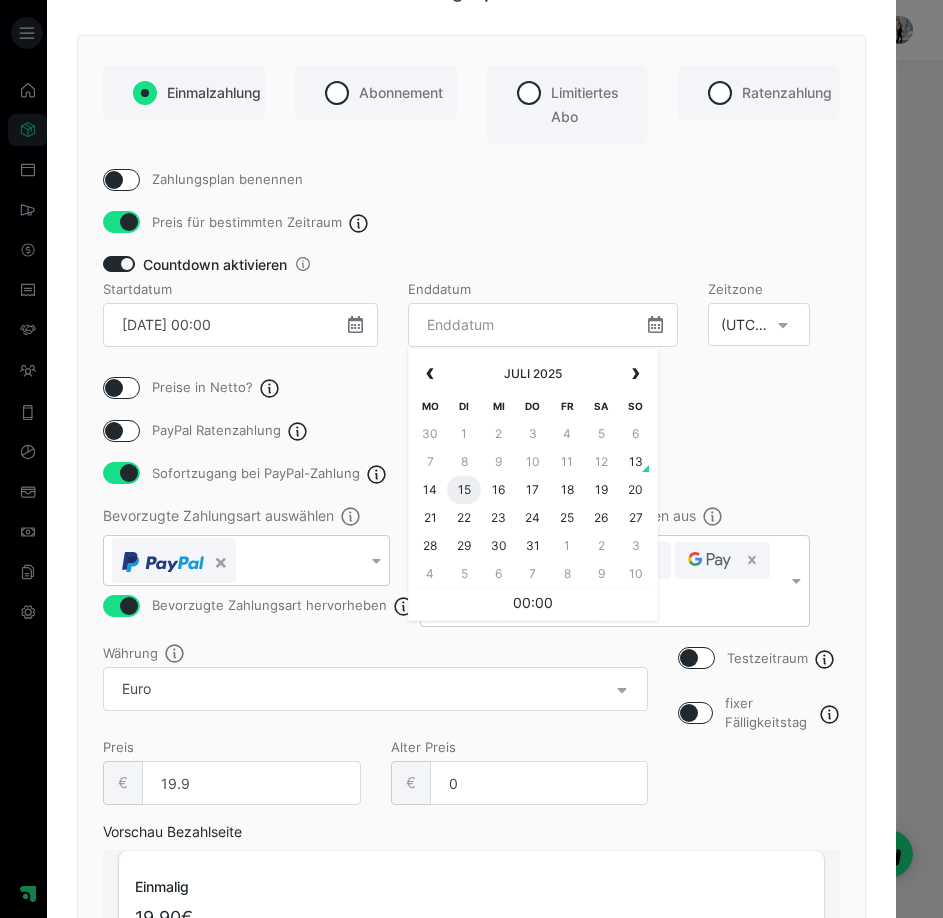 click on "15" at bounding box center (464, 490) 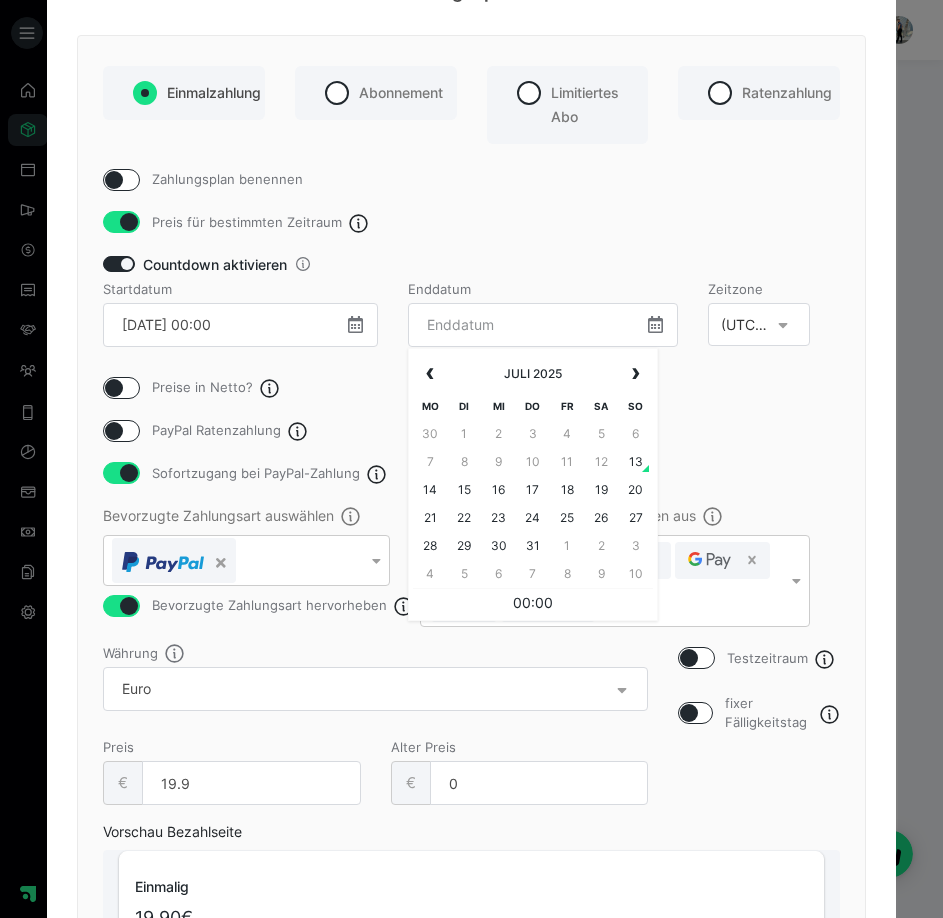 type on "[DATE] 00:00" 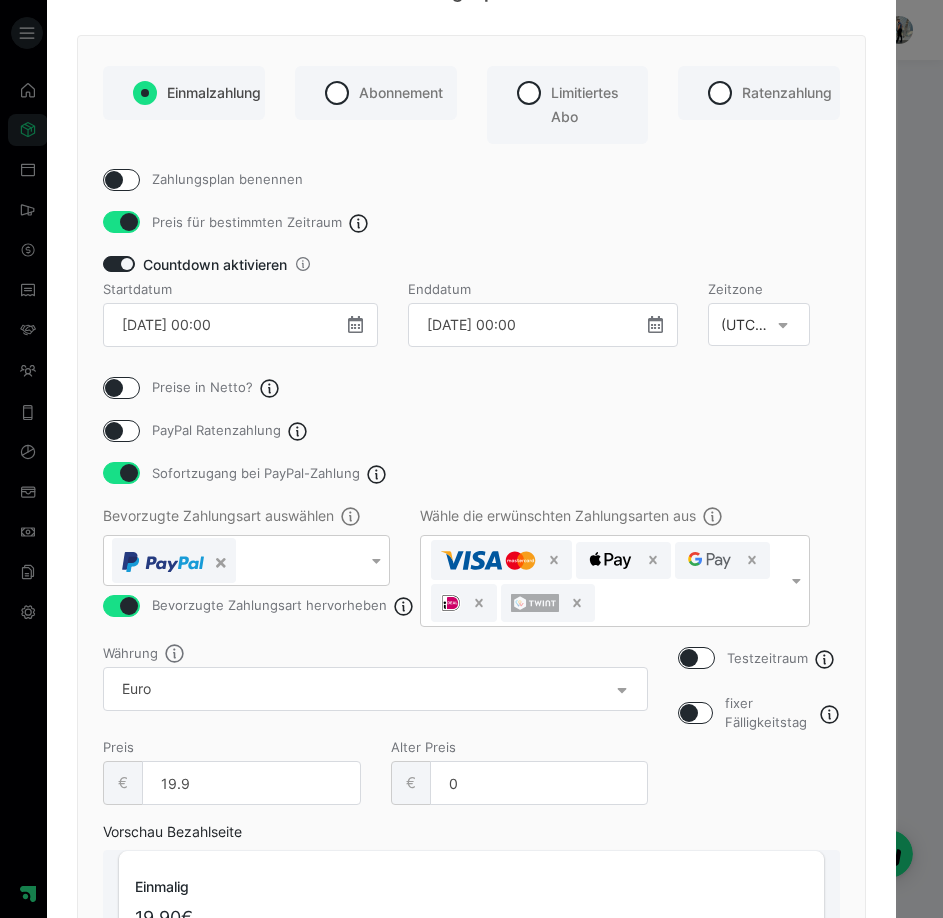 click at bounding box center [789, 324] 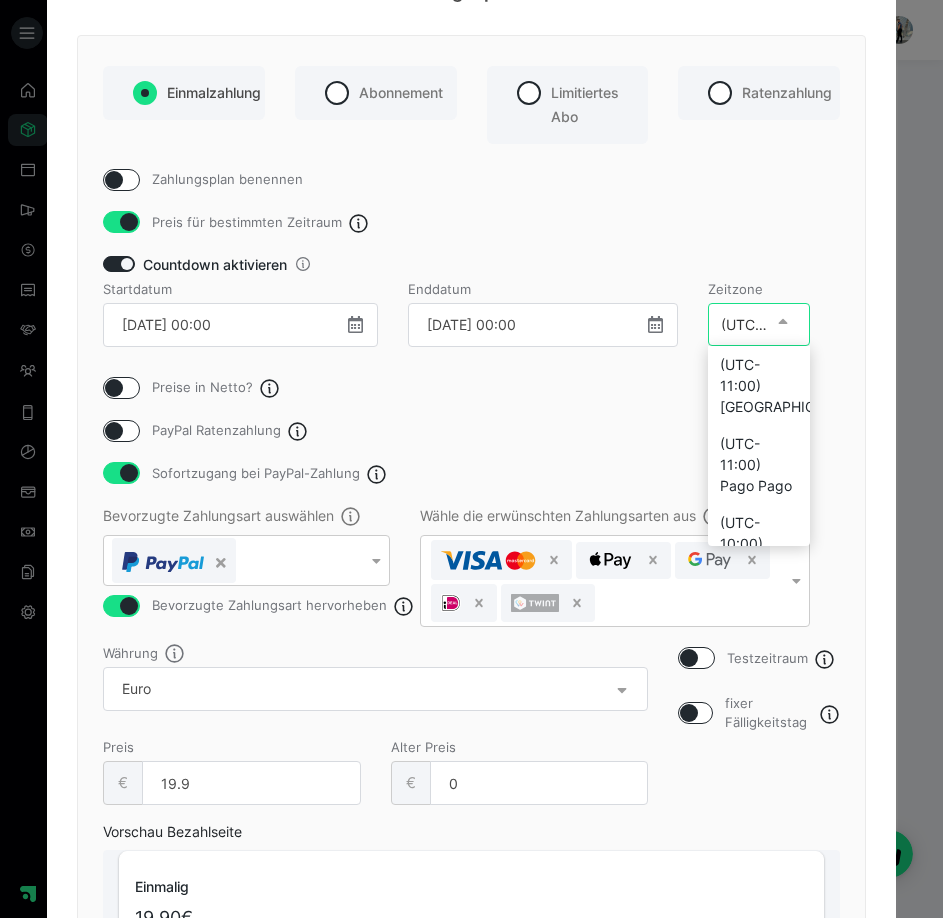 scroll, scrollTop: 9154, scrollLeft: 0, axis: vertical 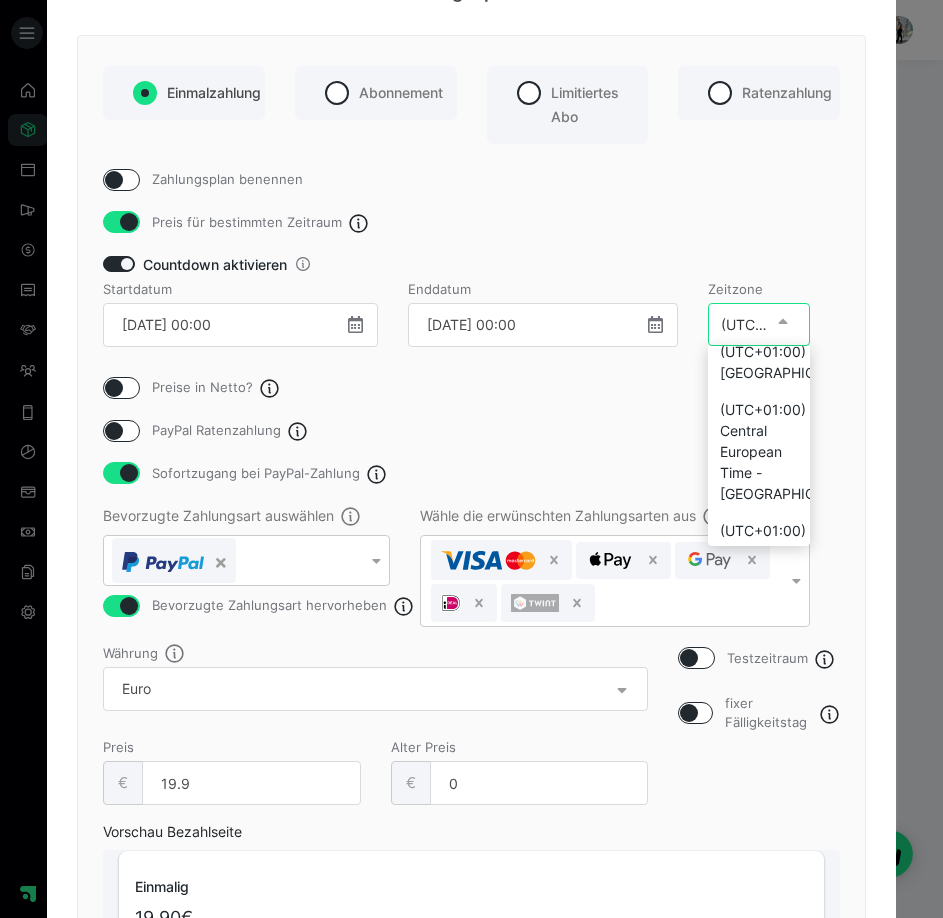 click on "(UTC+01:00) [GEOGRAPHIC_DATA]" at bounding box center [759, 246] 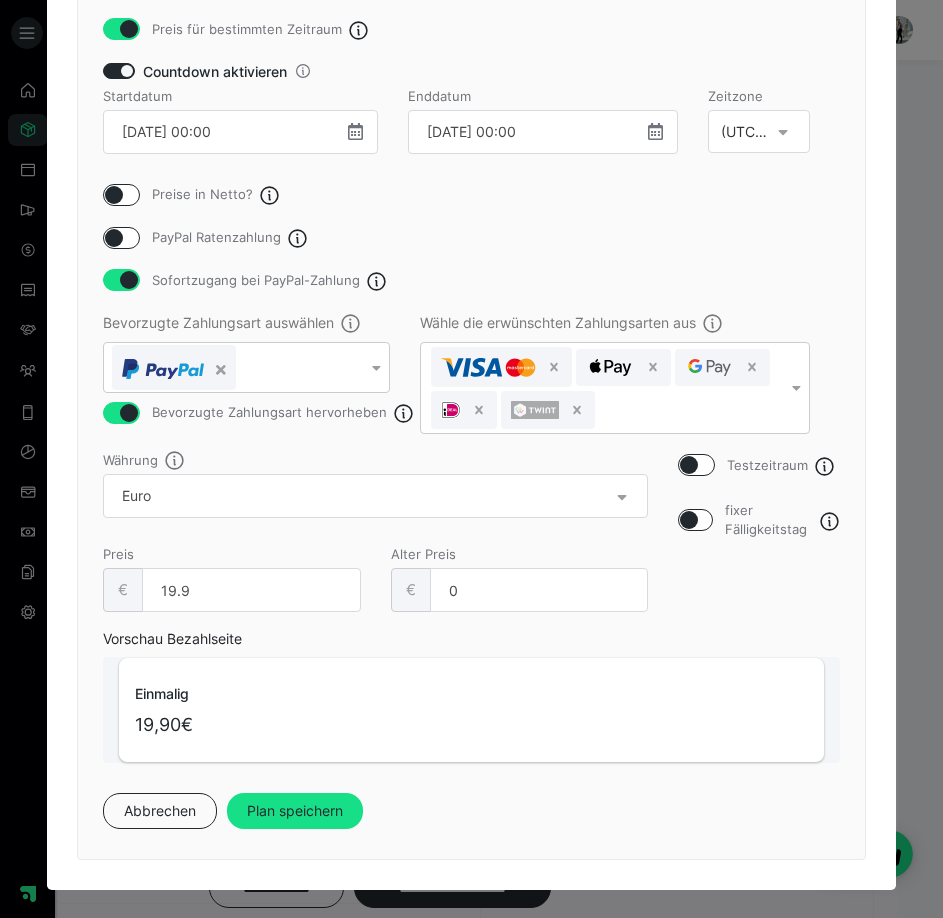 scroll, scrollTop: 193, scrollLeft: 0, axis: vertical 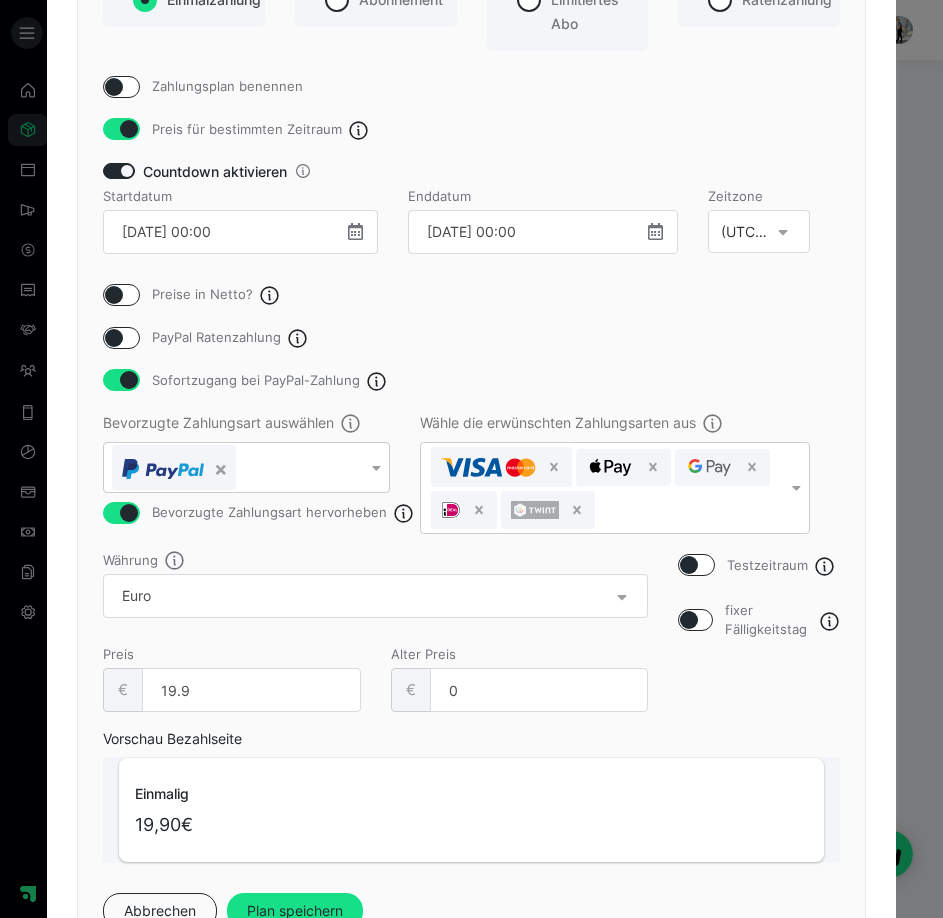 click at bounding box center [114, 87] 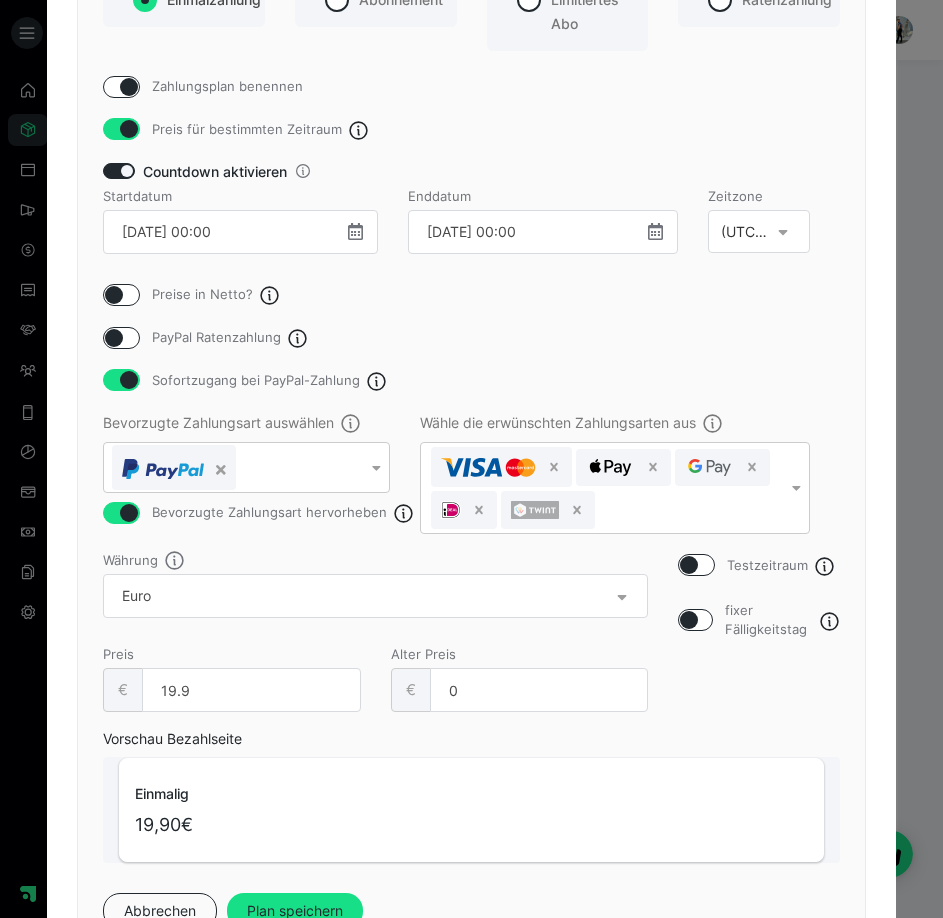 checkbox on "true" 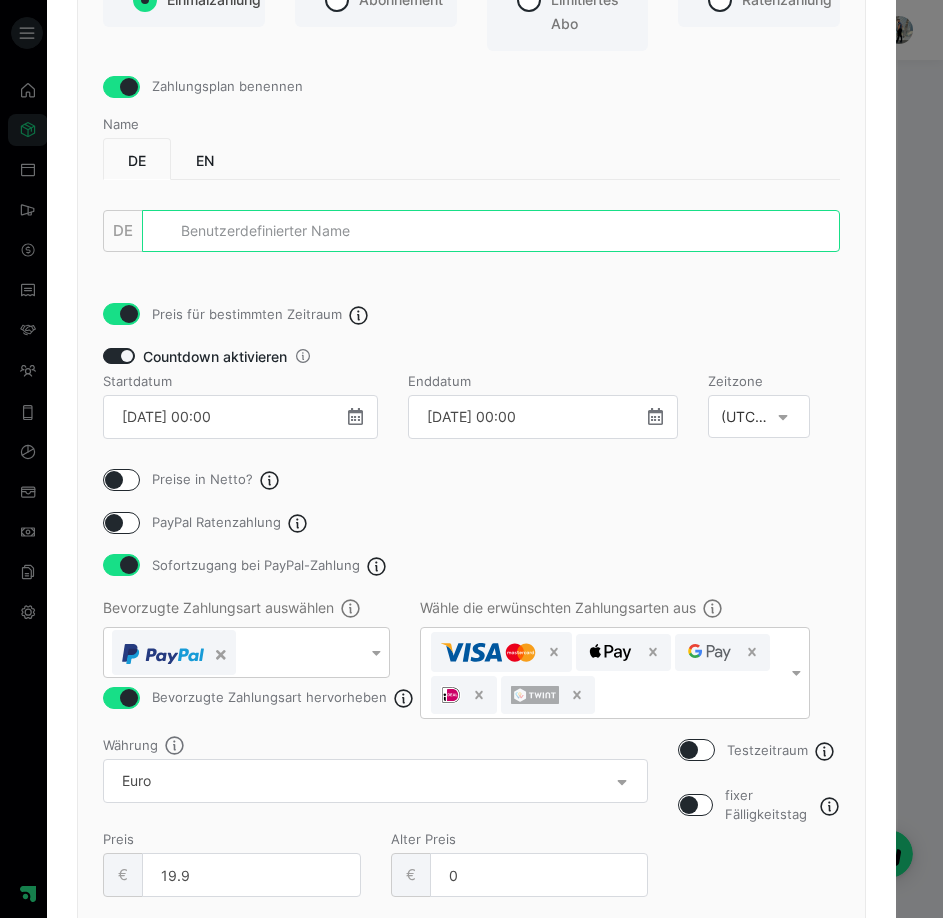 click at bounding box center (491, 231) 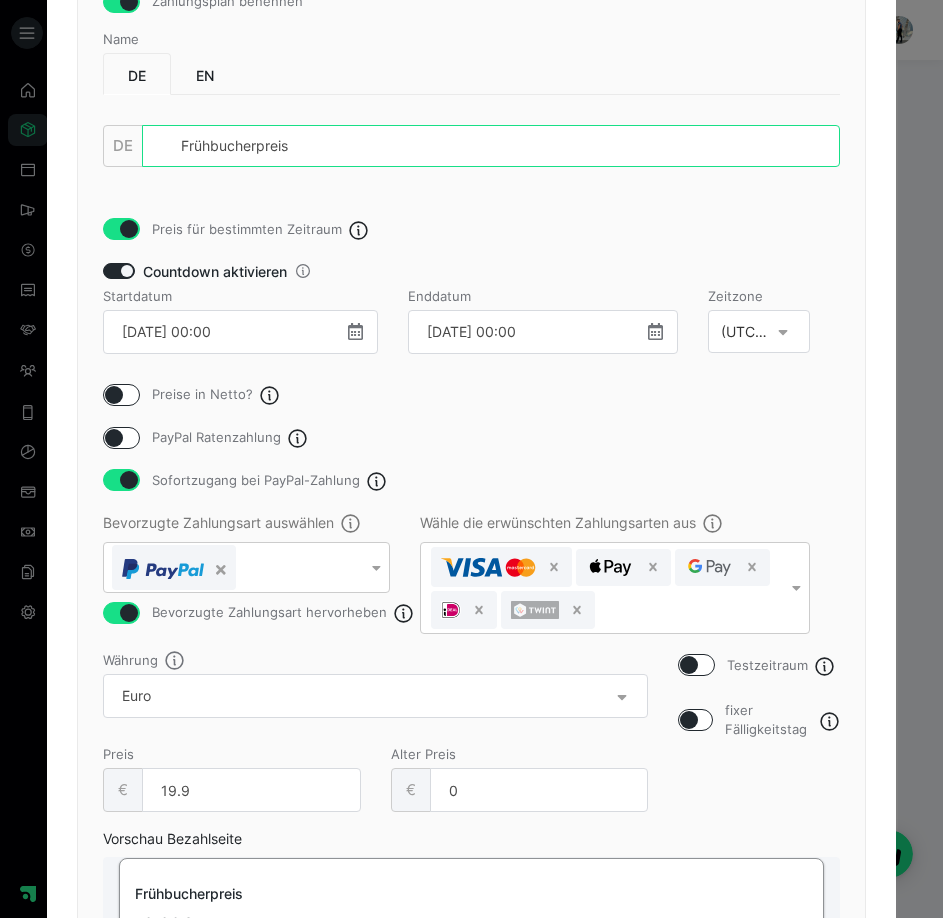 scroll, scrollTop: 478, scrollLeft: 0, axis: vertical 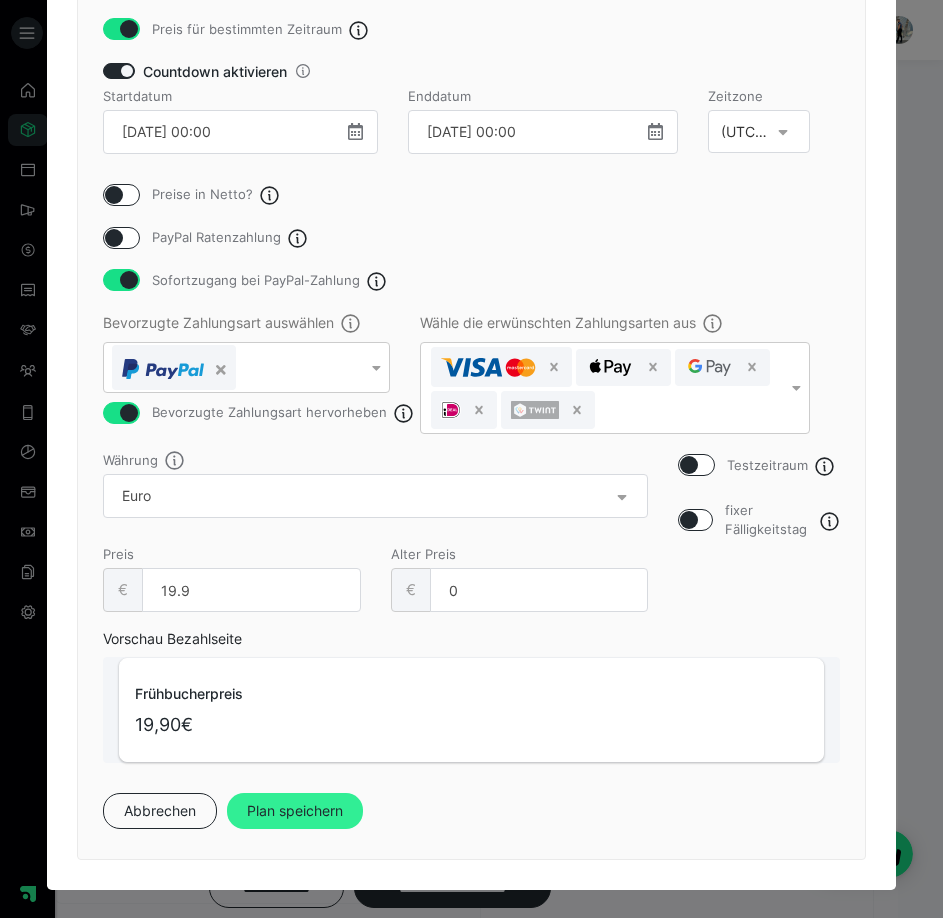 type on "Frühbucherpreis" 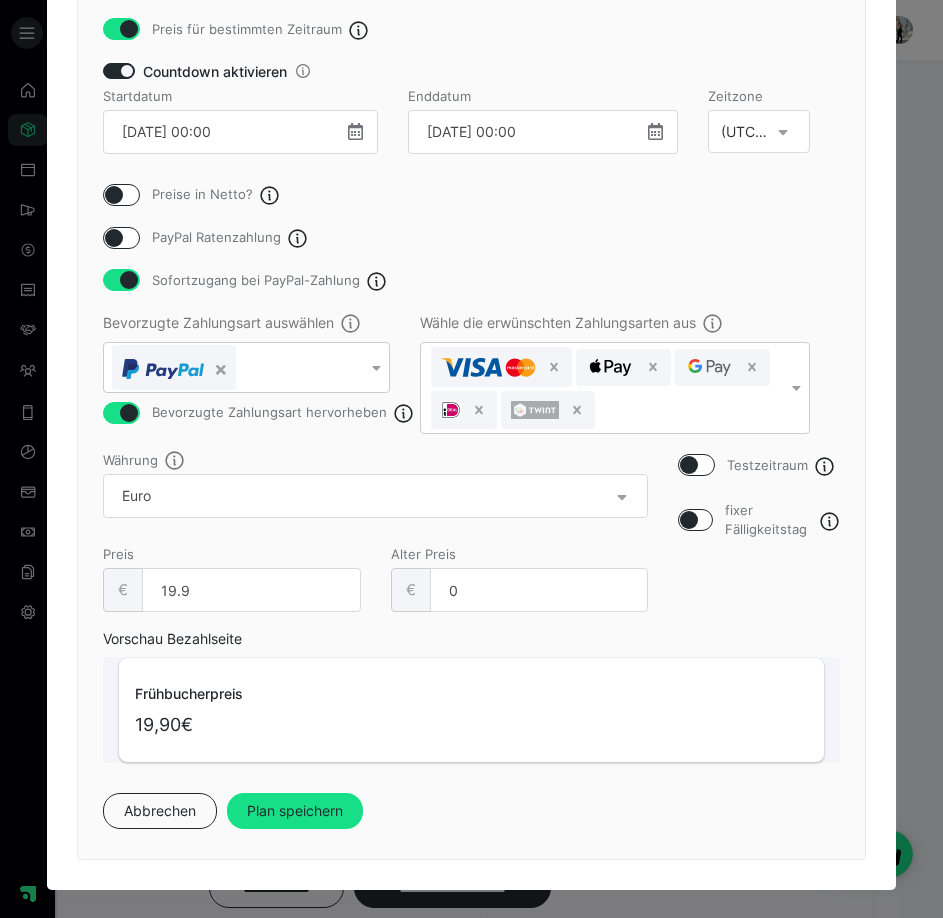 scroll, scrollTop: 0, scrollLeft: 0, axis: both 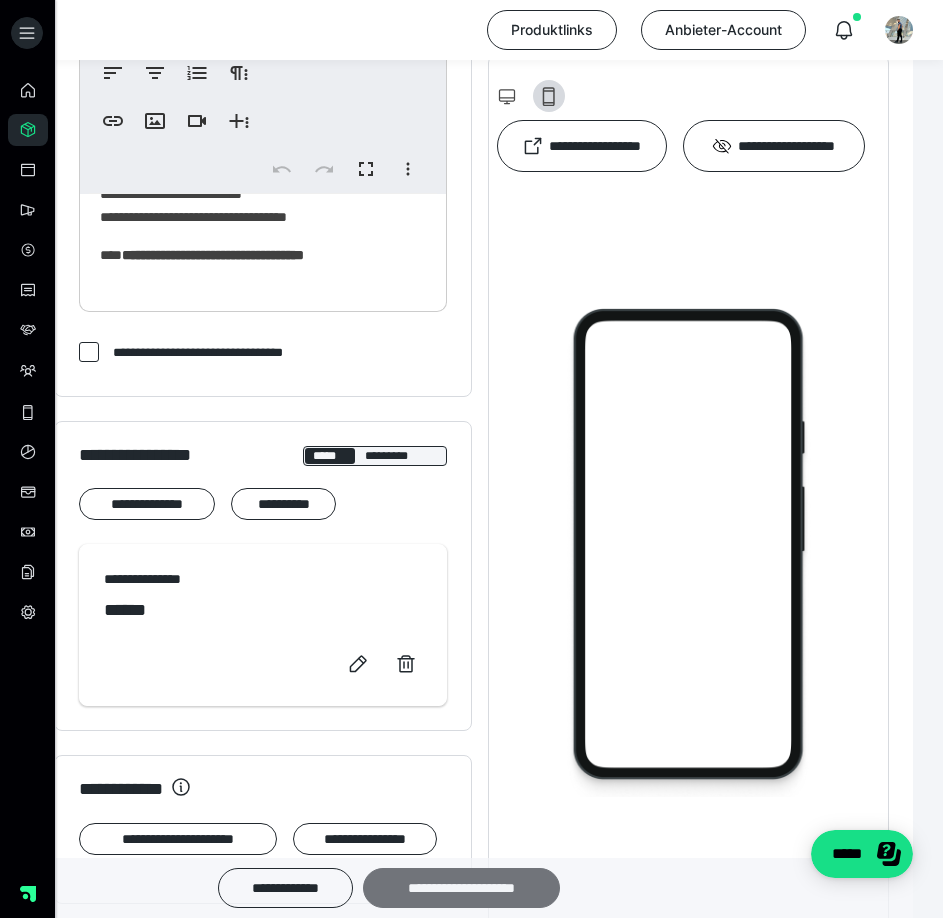 click on "**********" at bounding box center [461, 888] 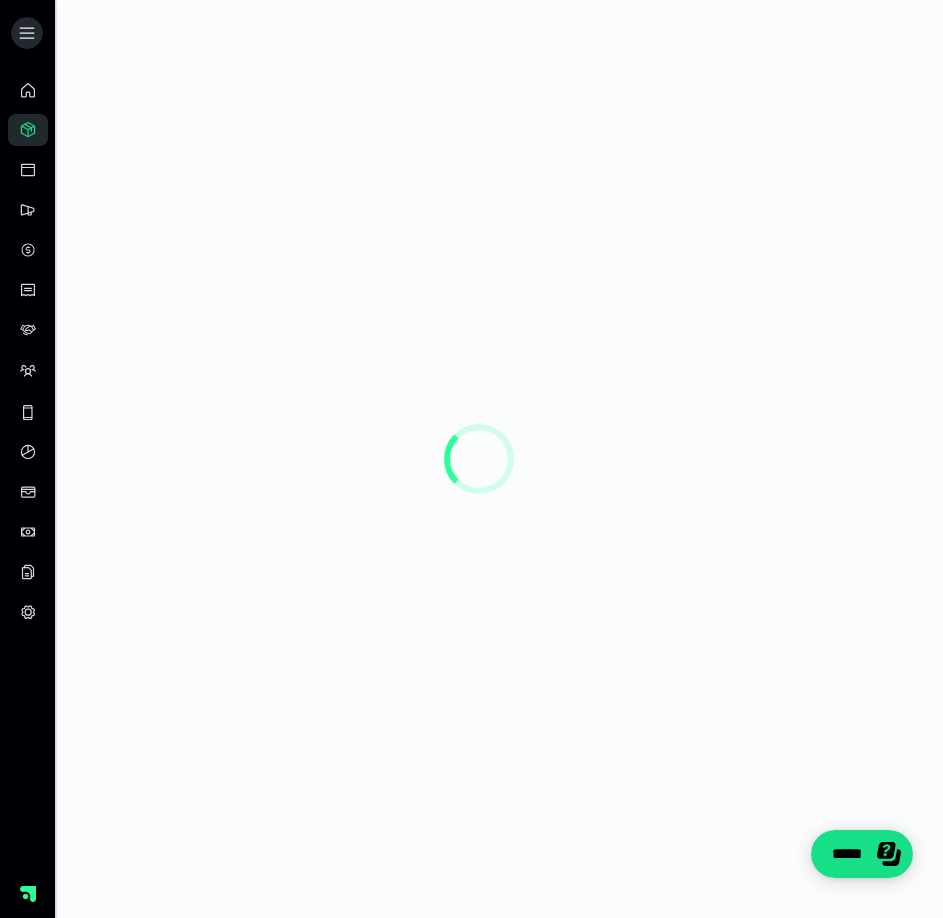 scroll, scrollTop: 0, scrollLeft: 0, axis: both 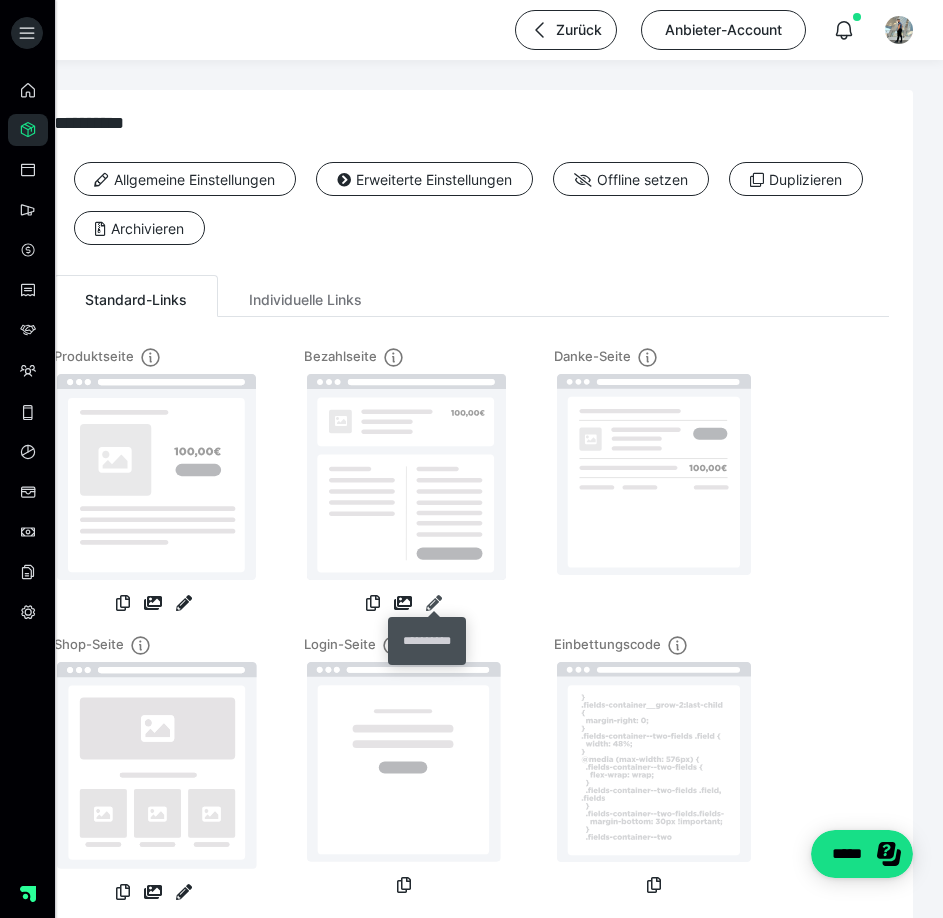click at bounding box center [434, 603] 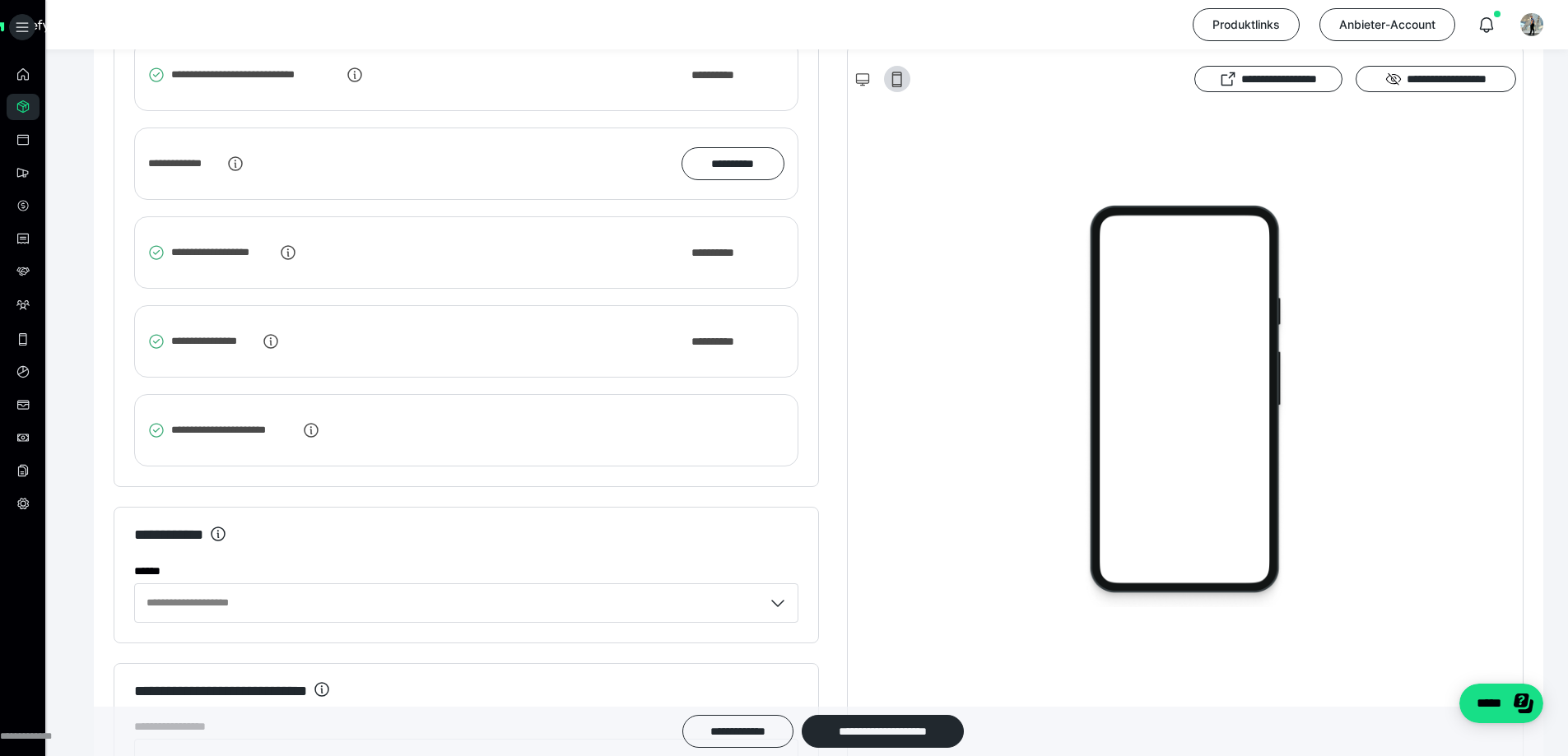 scroll, scrollTop: 1938, scrollLeft: 0, axis: vertical 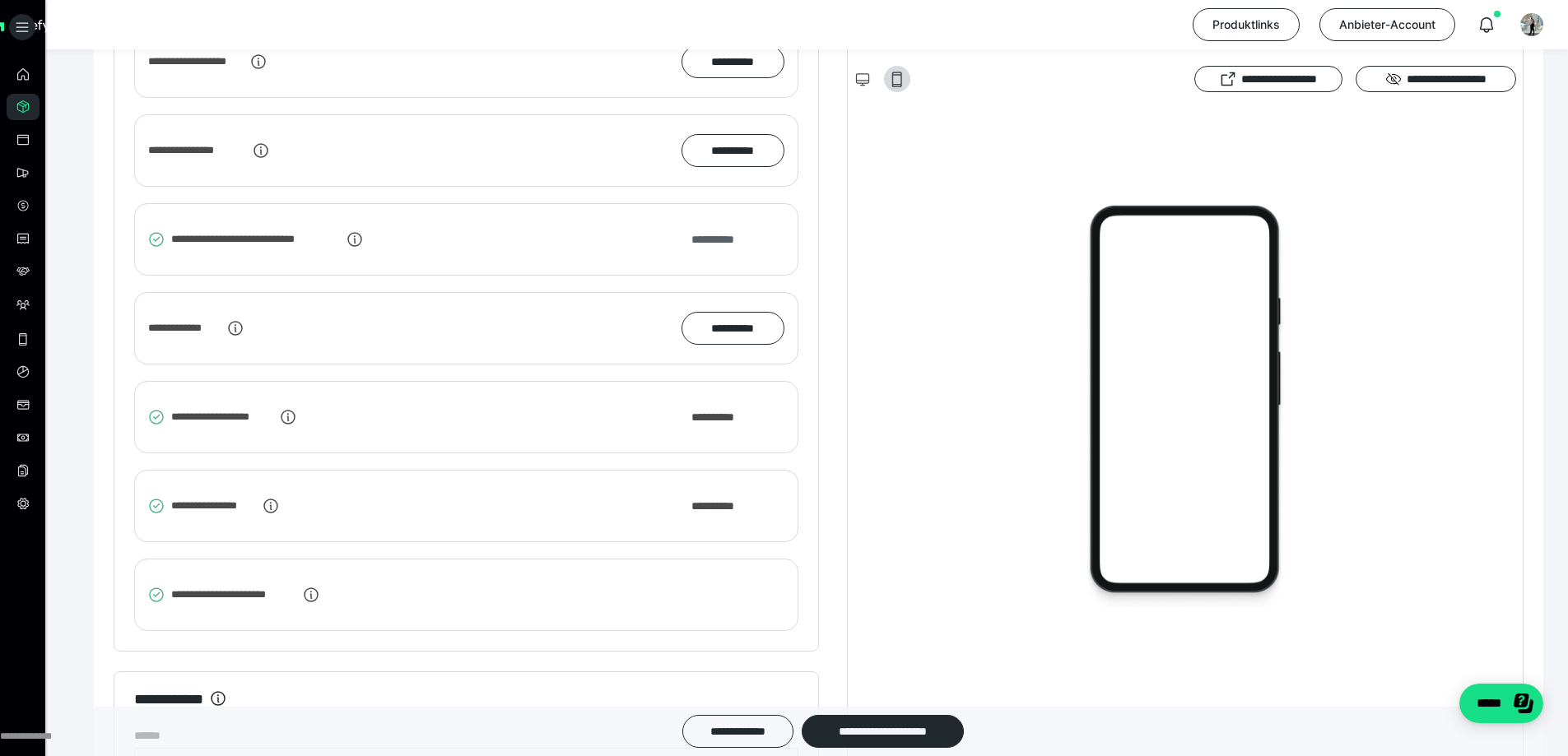 click on "**********" at bounding box center (721, 239) 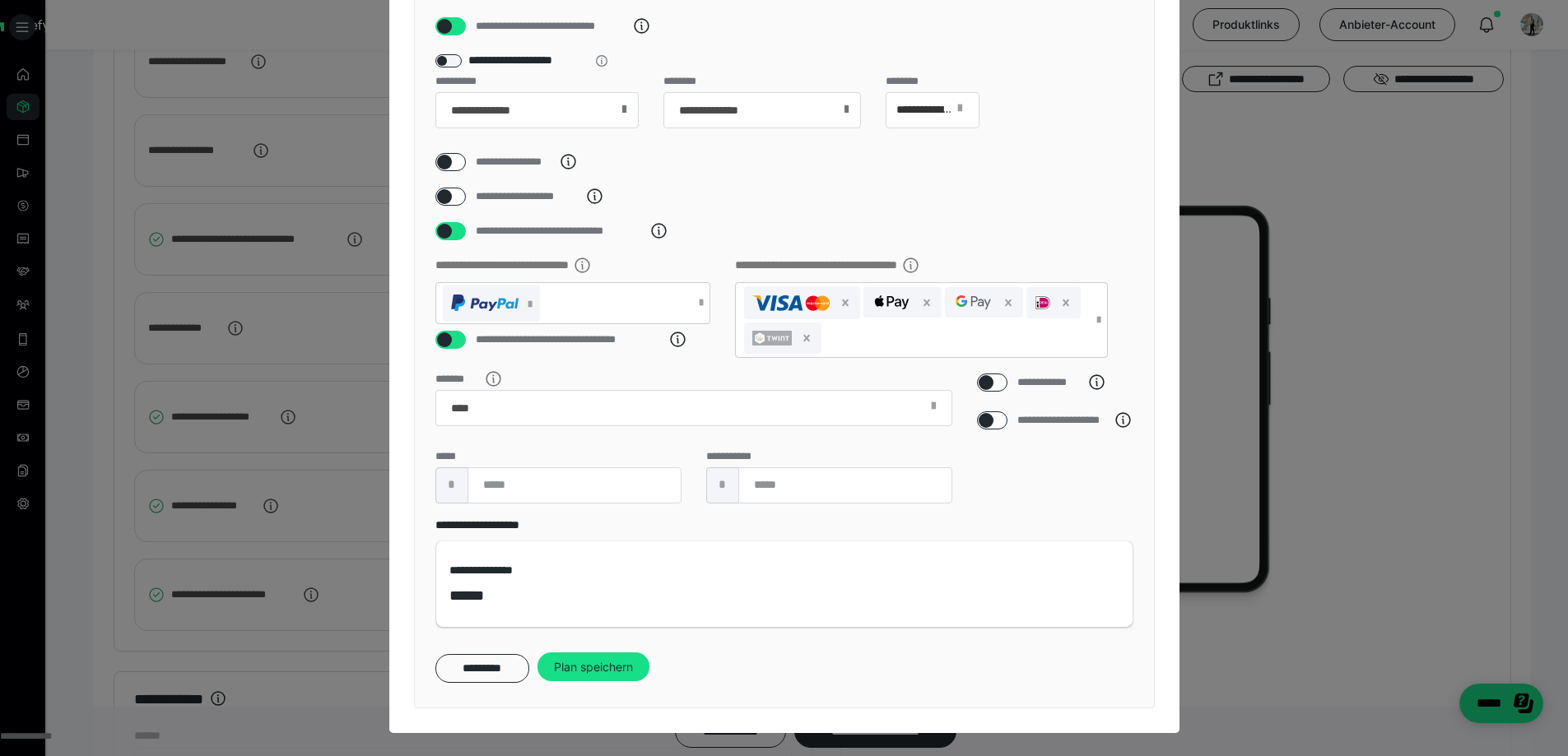 scroll, scrollTop: 63, scrollLeft: 0, axis: vertical 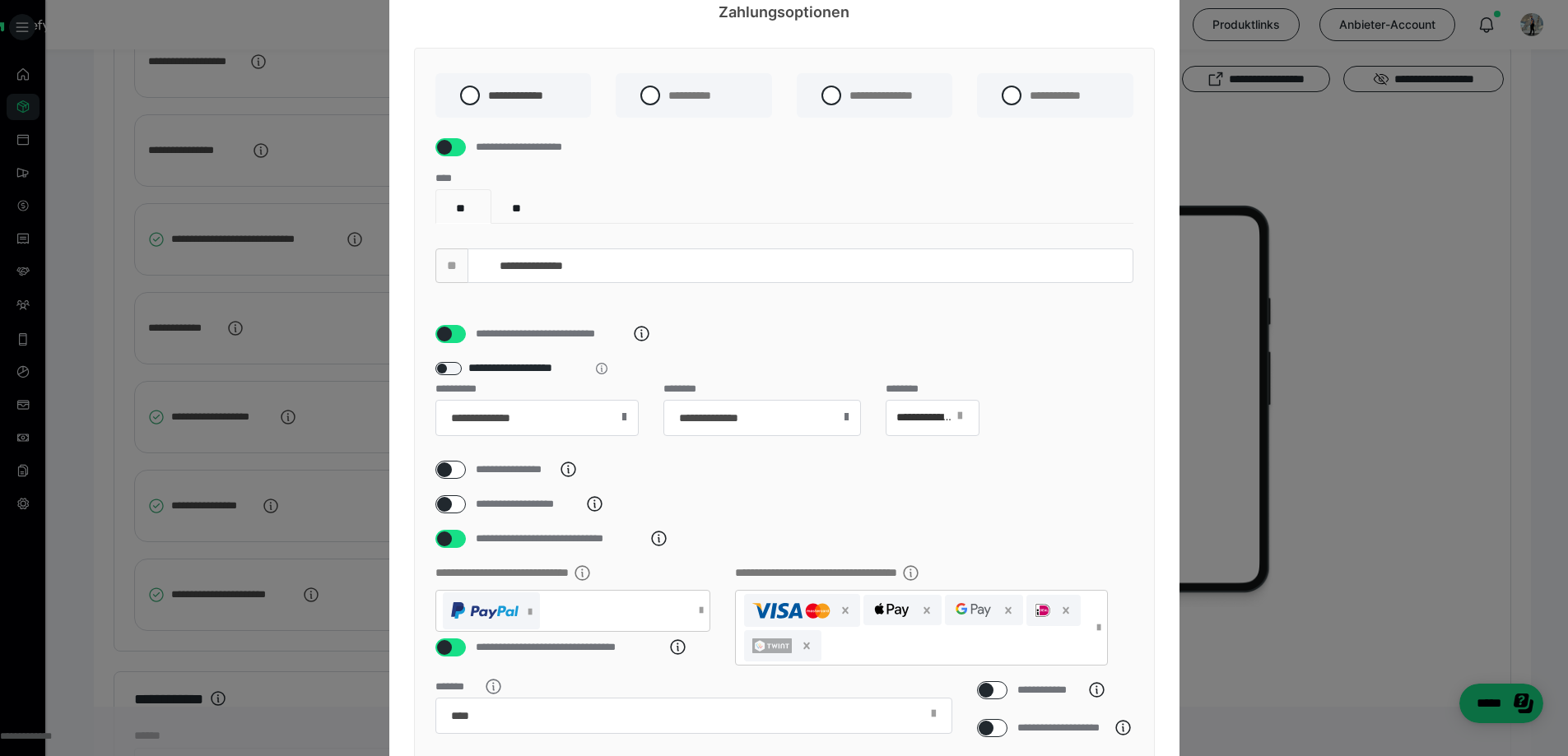 click on "**********" at bounding box center [784, 378] 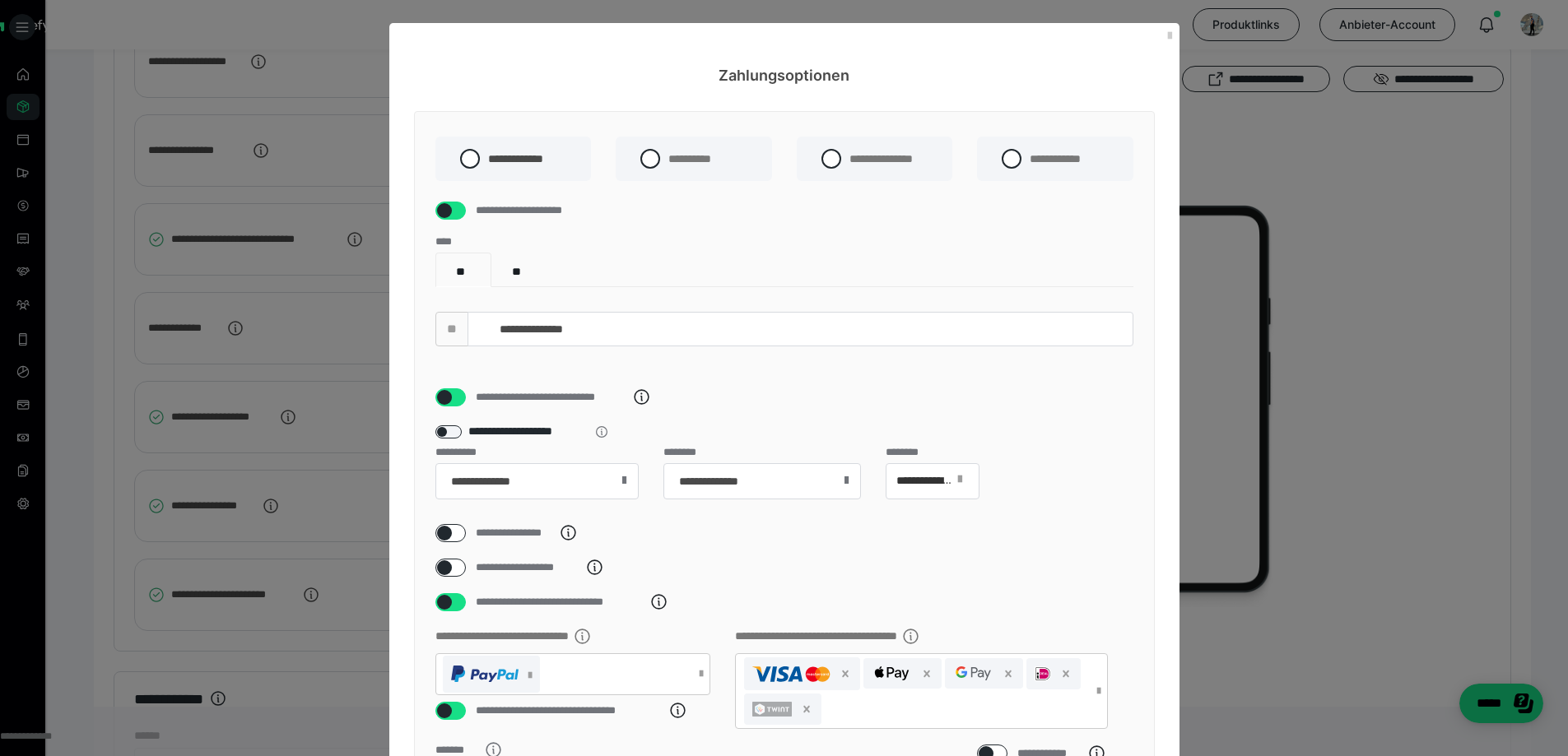 scroll, scrollTop: 1774, scrollLeft: 0, axis: vertical 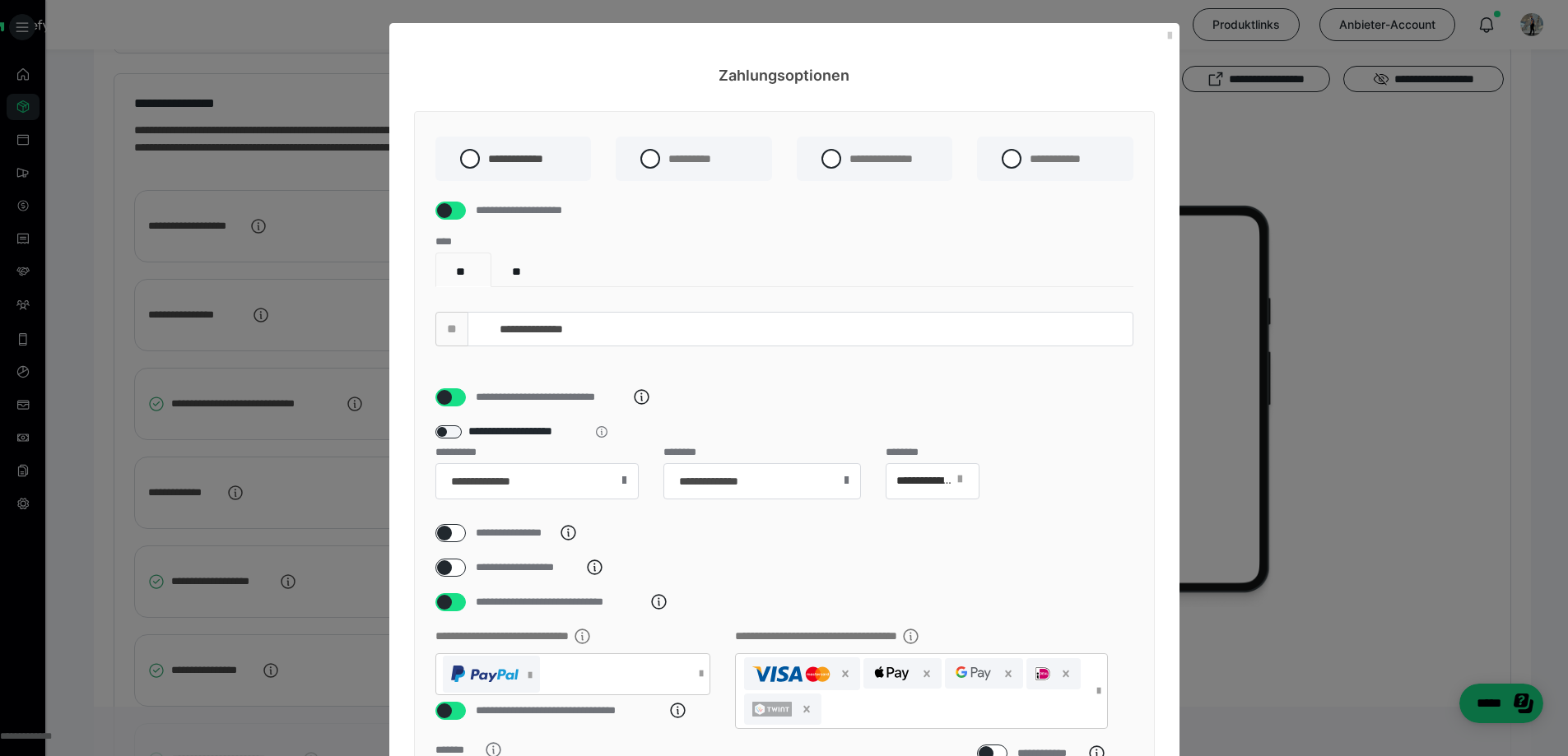 click at bounding box center [1170, 36] 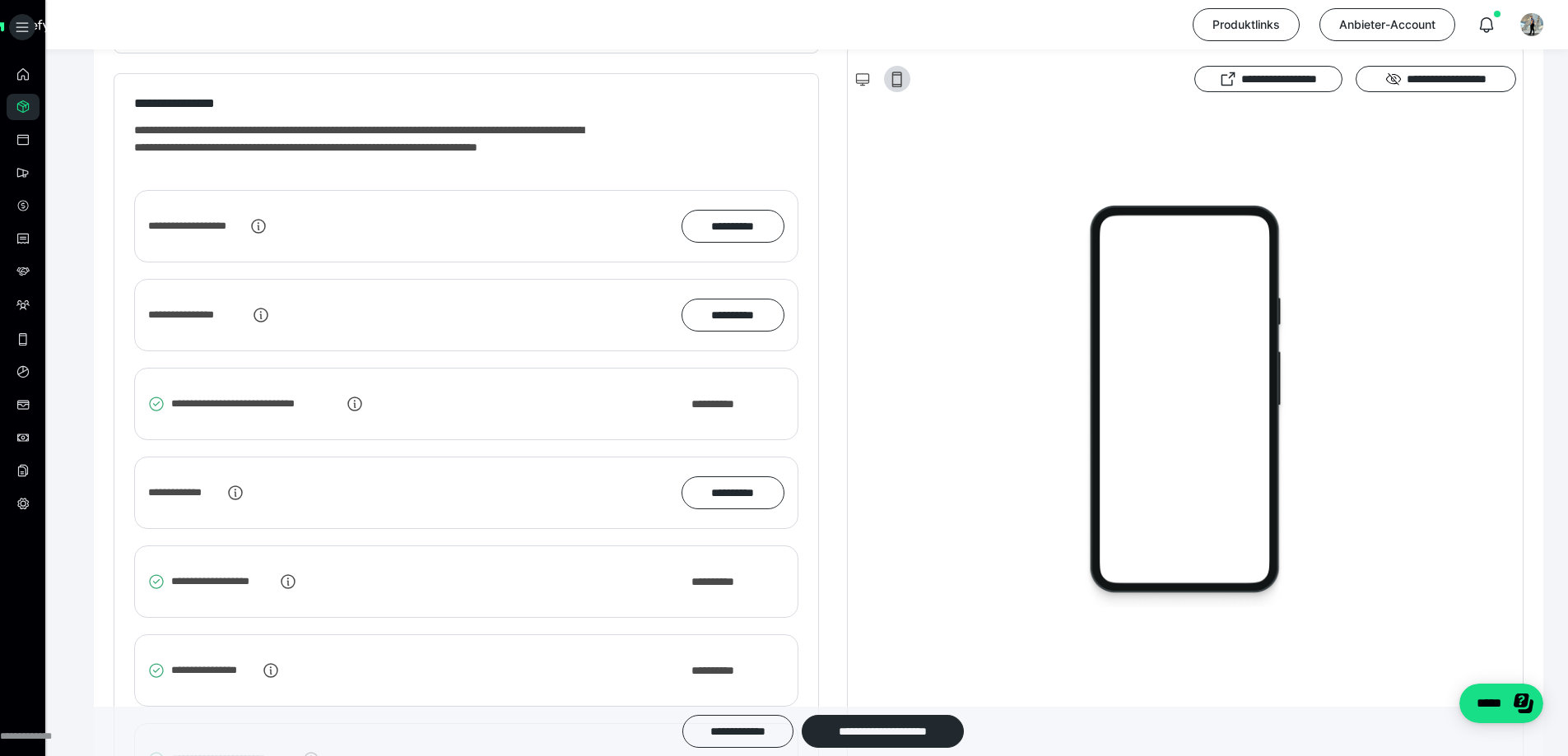 scroll, scrollTop: 1362, scrollLeft: 0, axis: vertical 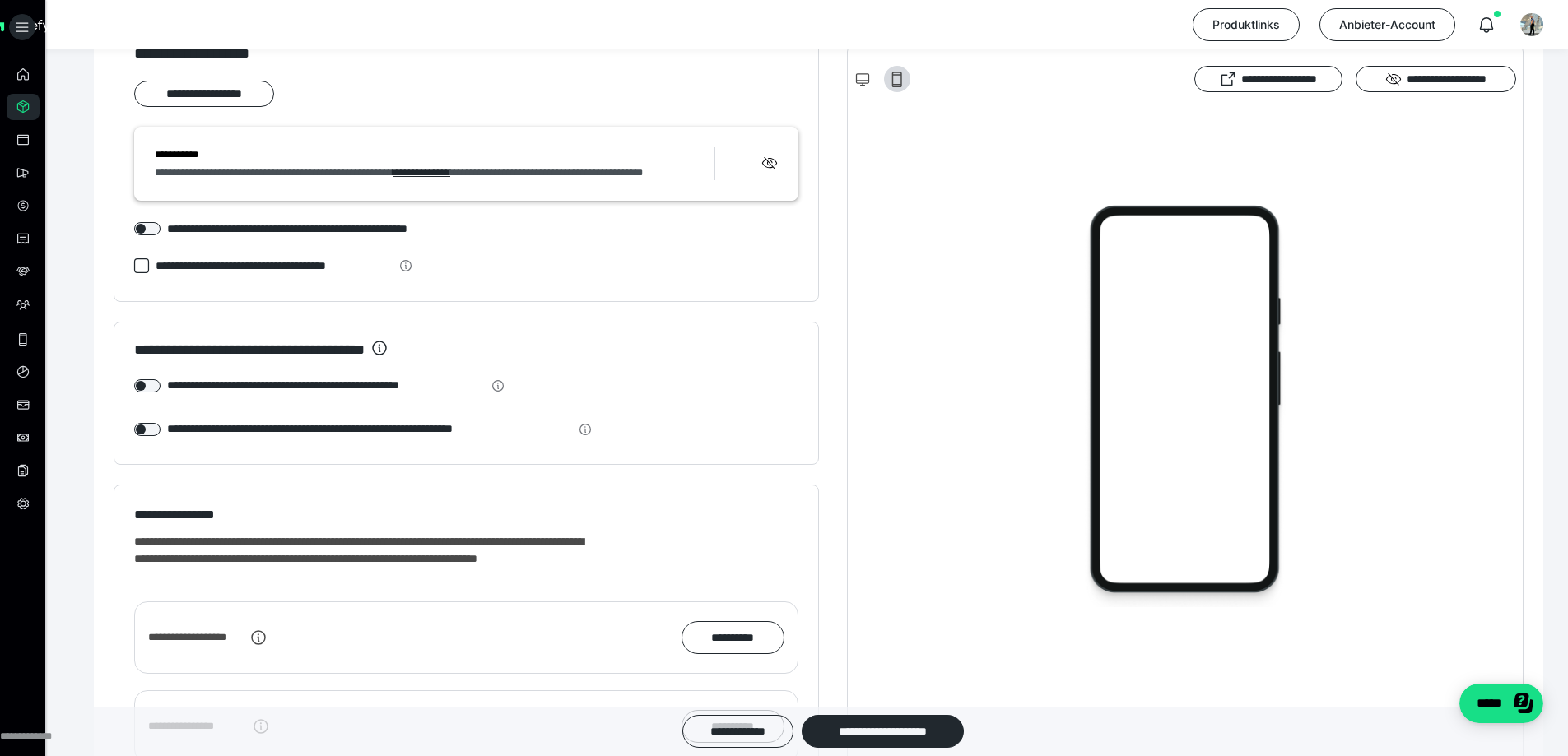 click at bounding box center [1185, 405] 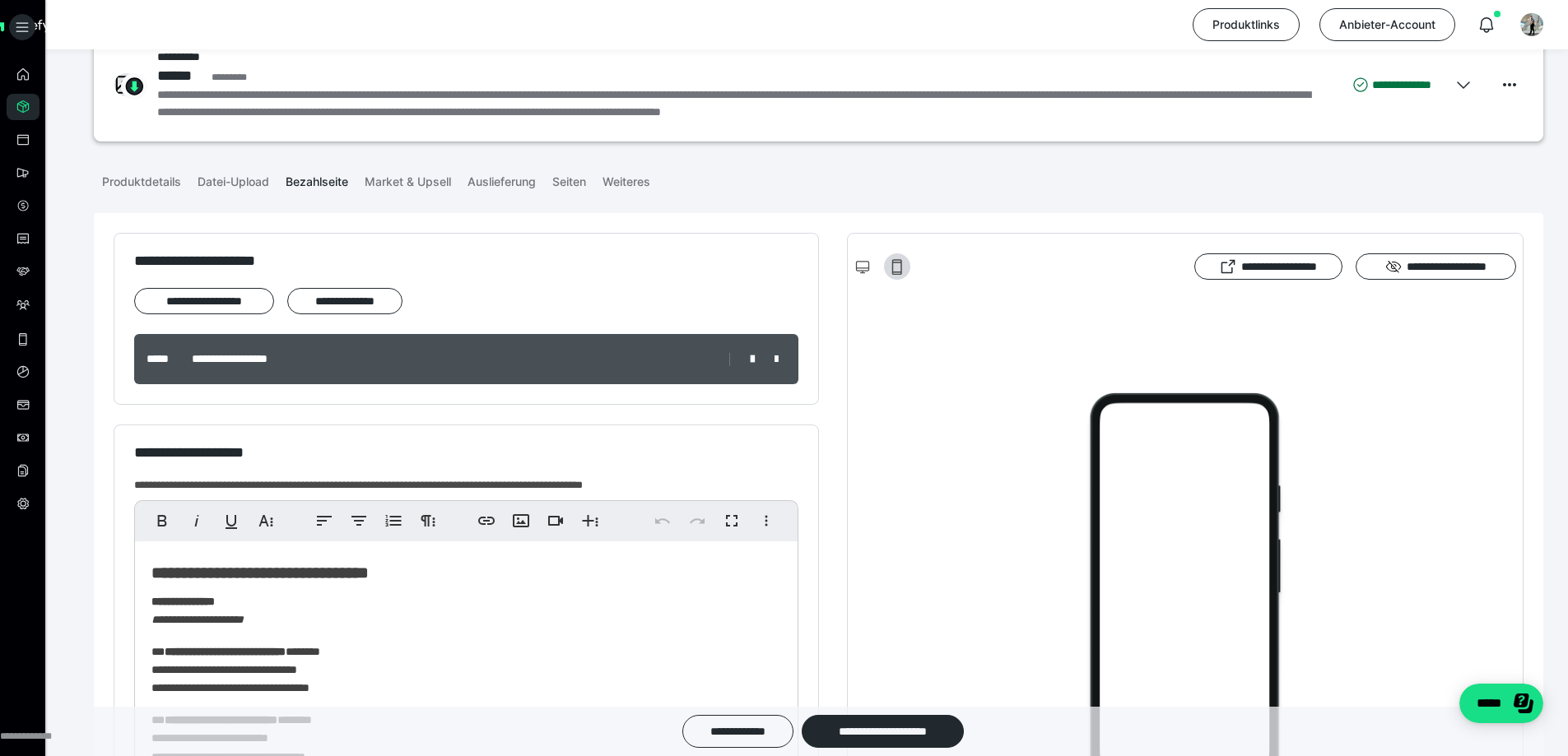 scroll, scrollTop: 0, scrollLeft: 0, axis: both 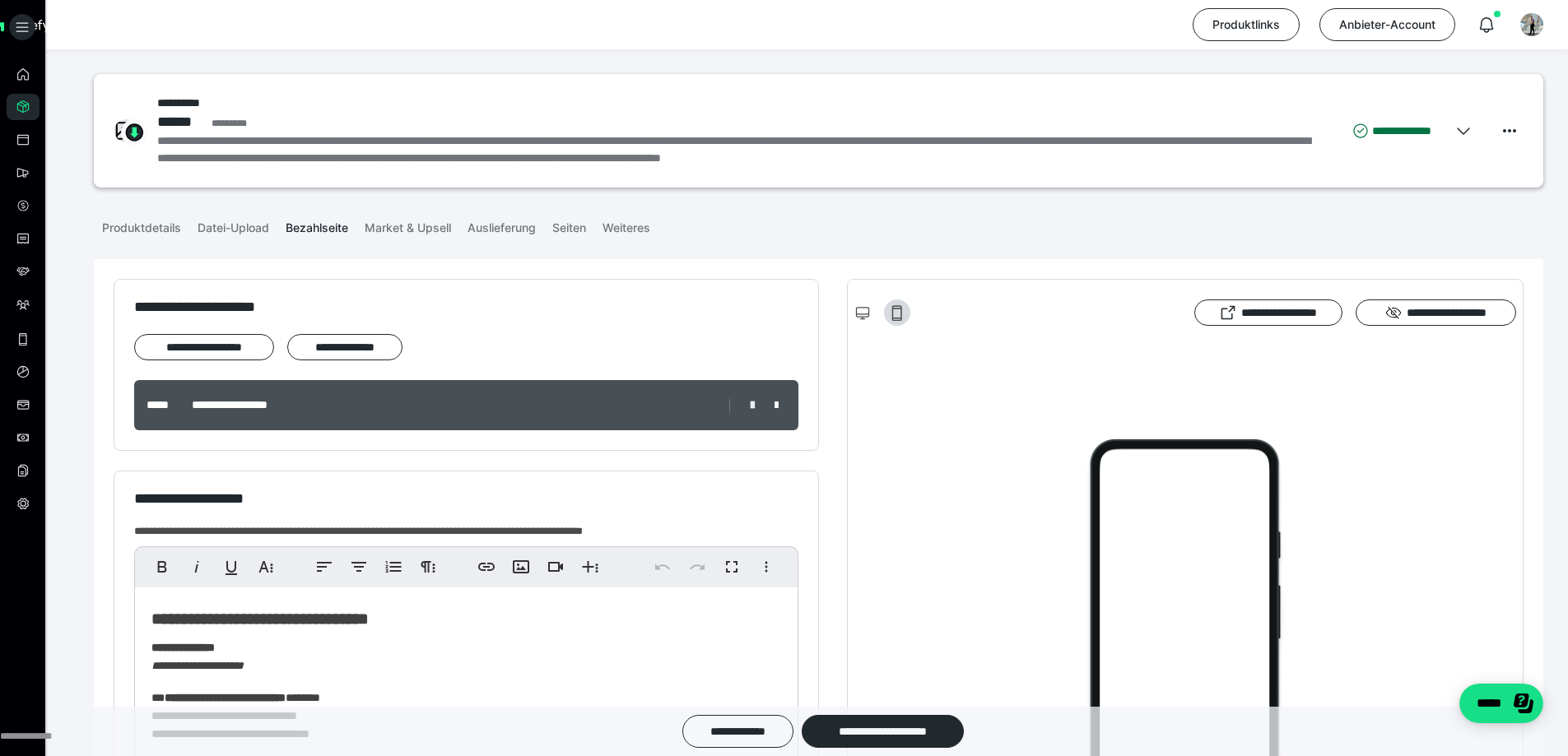 click at bounding box center (752, 406) 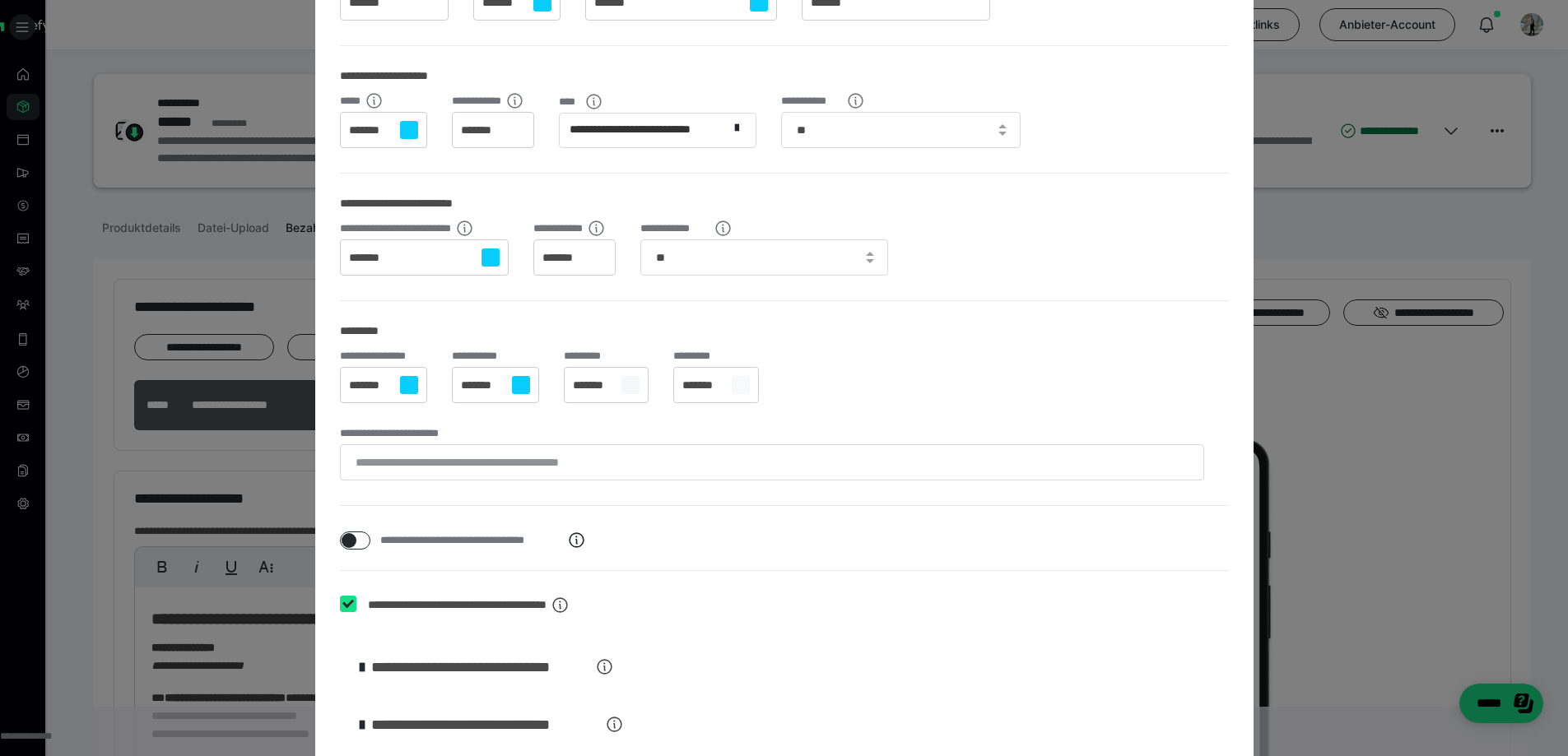 scroll, scrollTop: 0, scrollLeft: 0, axis: both 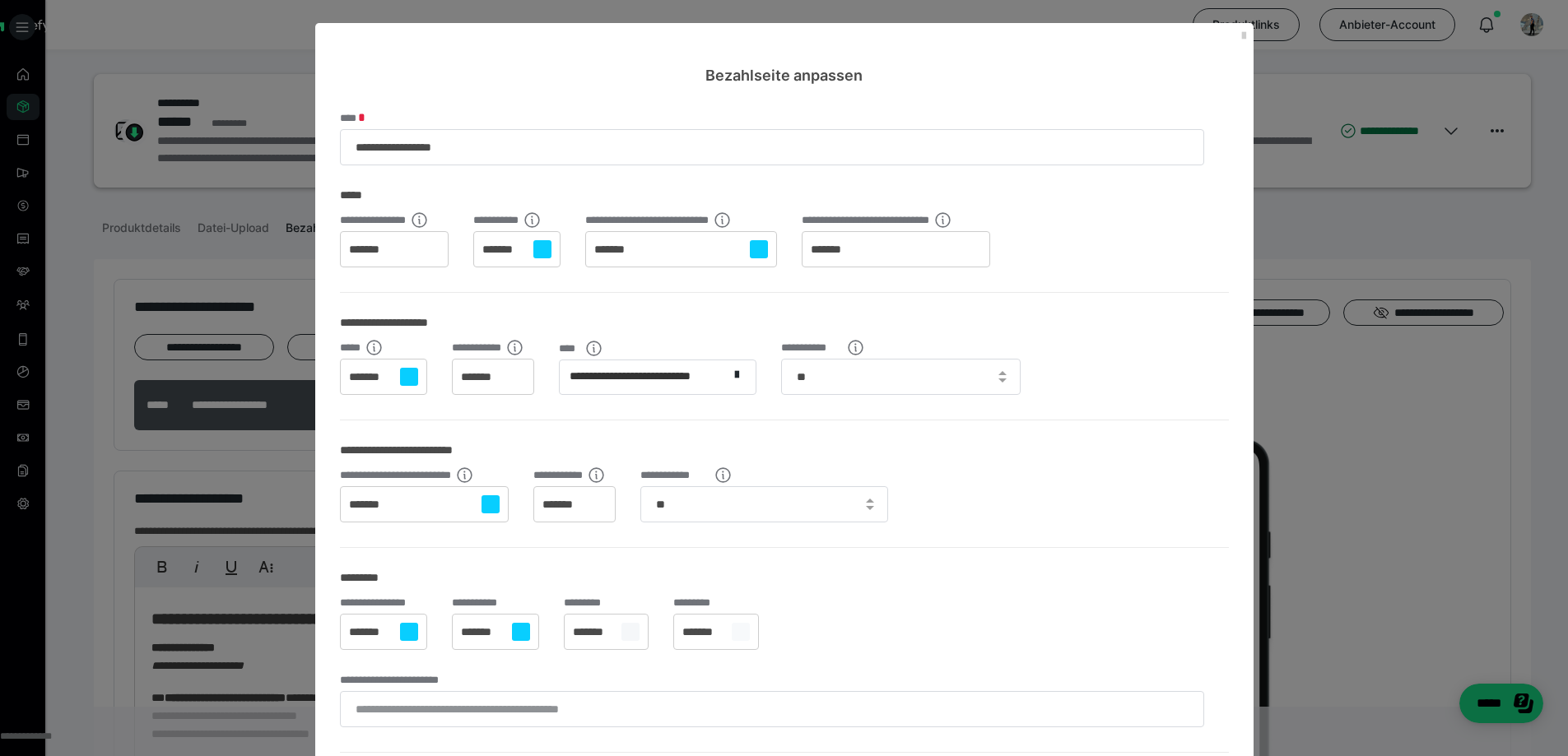 click on "Bezahlseite anpassen" at bounding box center (784, 54) 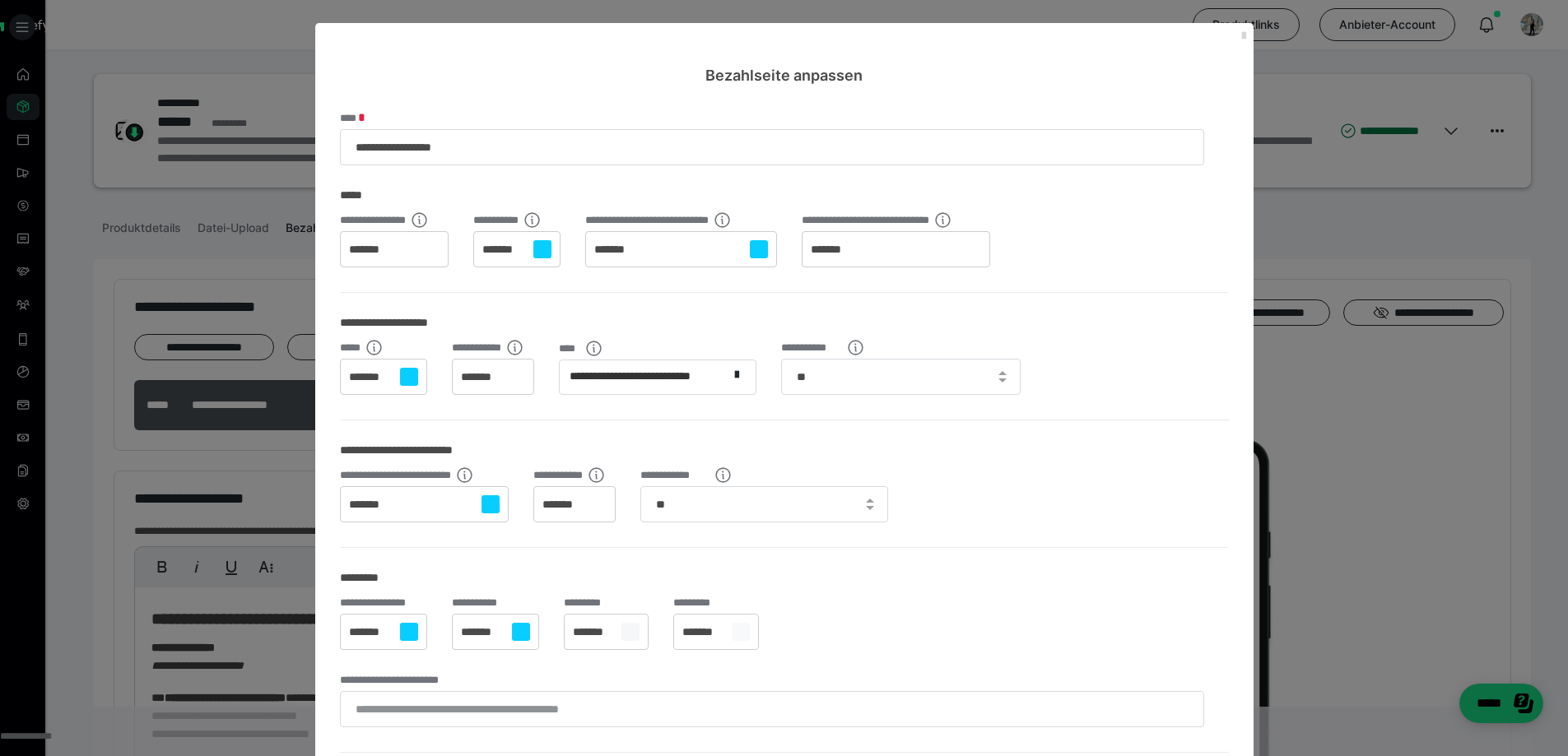 click at bounding box center [1244, 36] 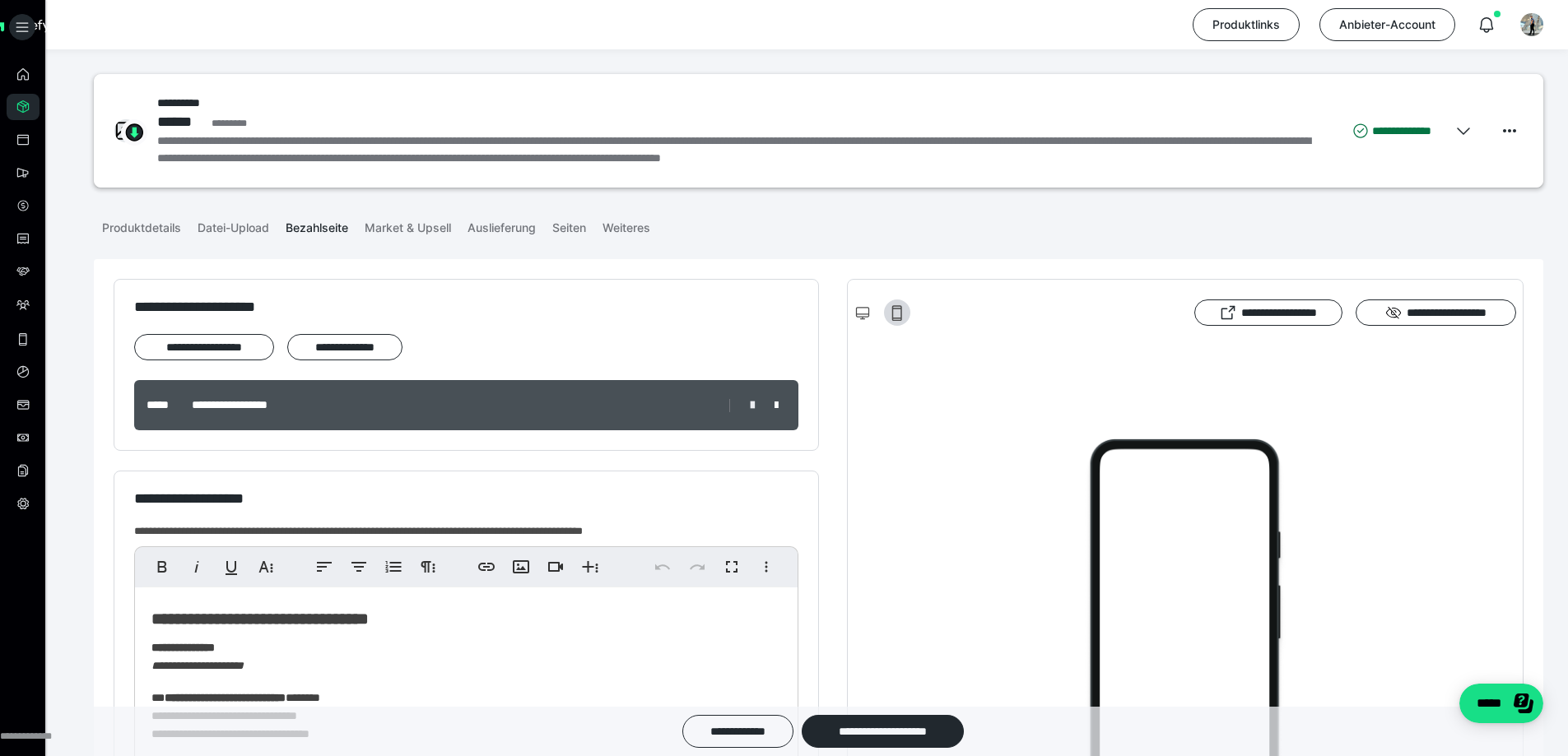 click at bounding box center [752, 406] 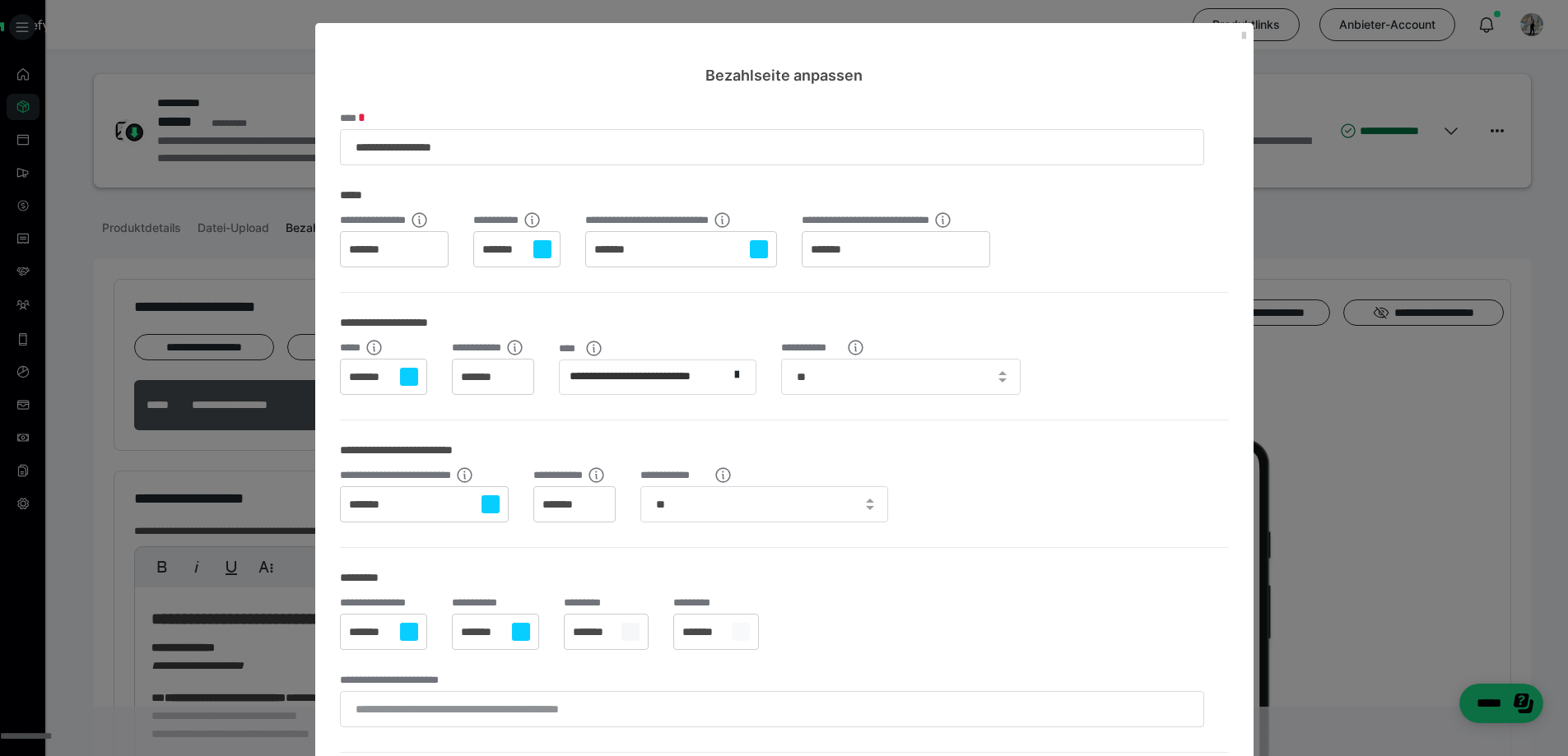 scroll, scrollTop: 165, scrollLeft: 0, axis: vertical 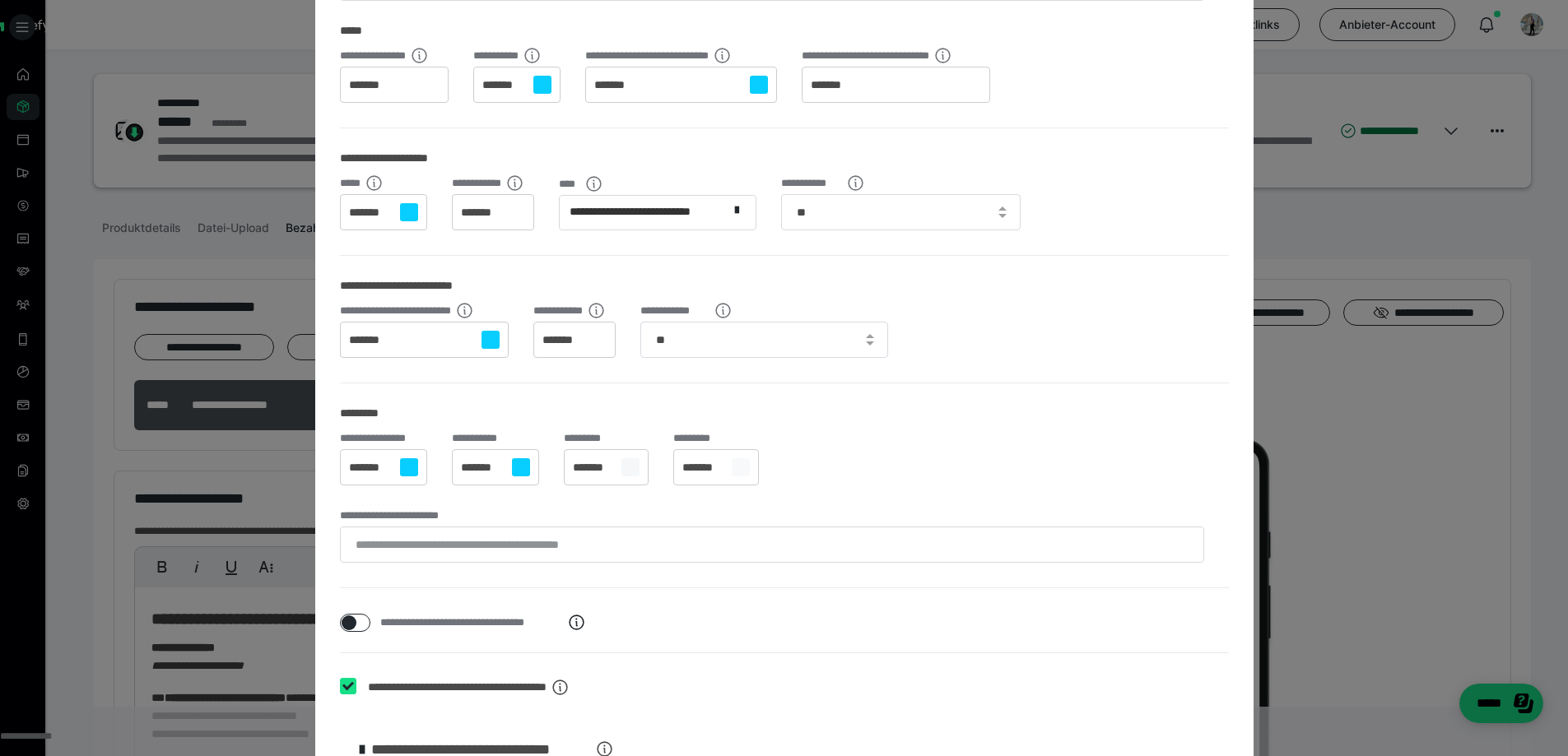 click on "*******" at bounding box center (370, 468) 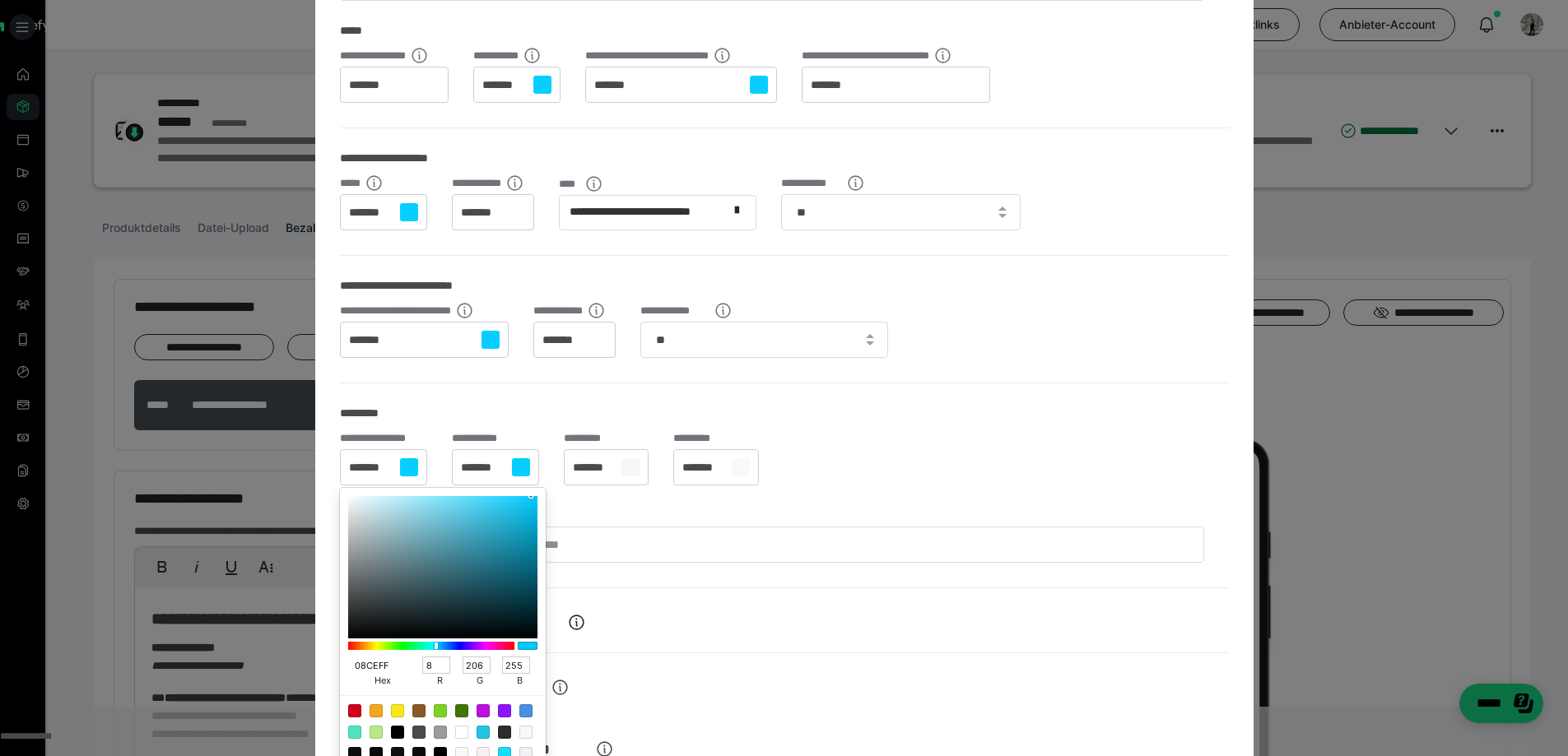 drag, startPoint x: 388, startPoint y: 662, endPoint x: 323, endPoint y: 656, distance: 65.27634 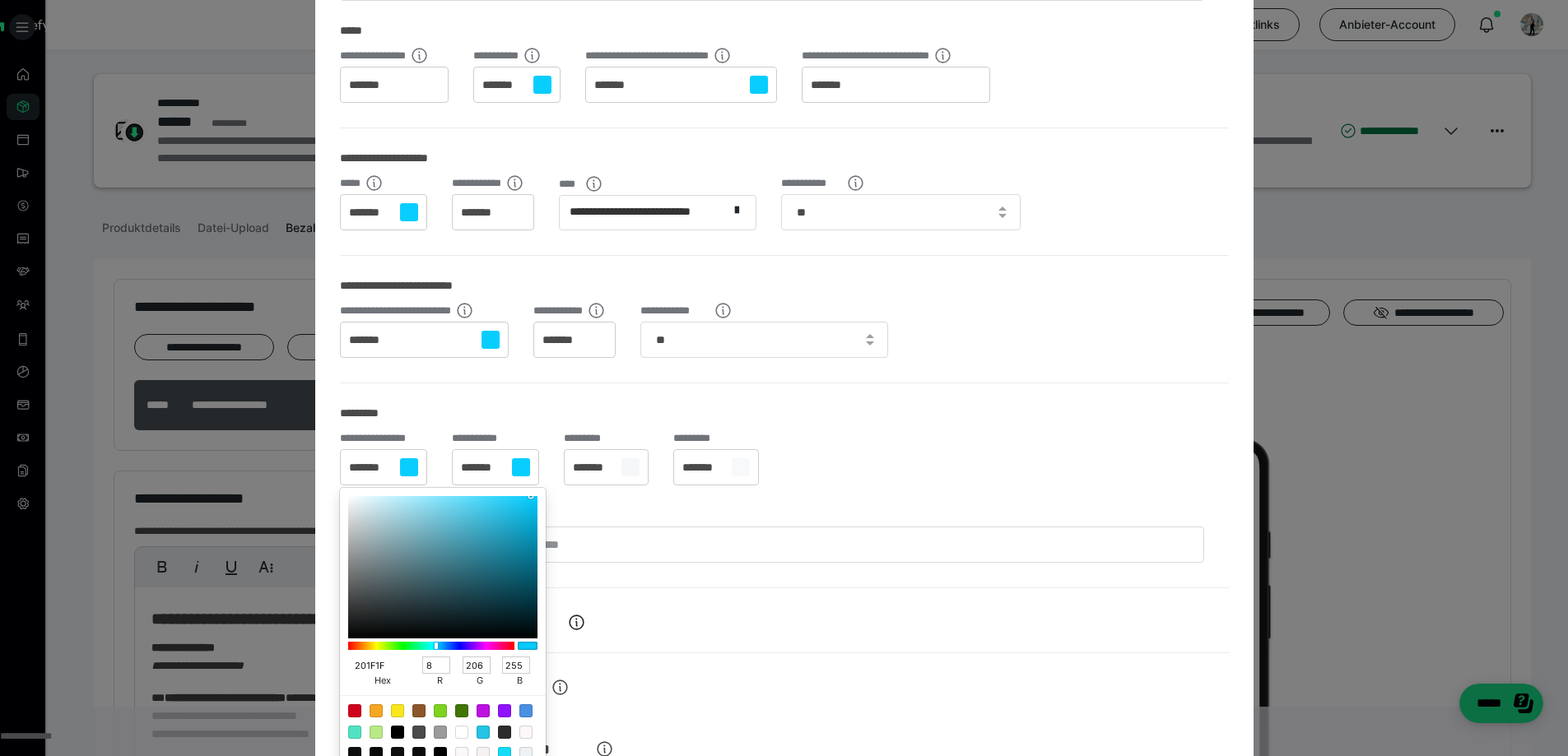 type on "32" 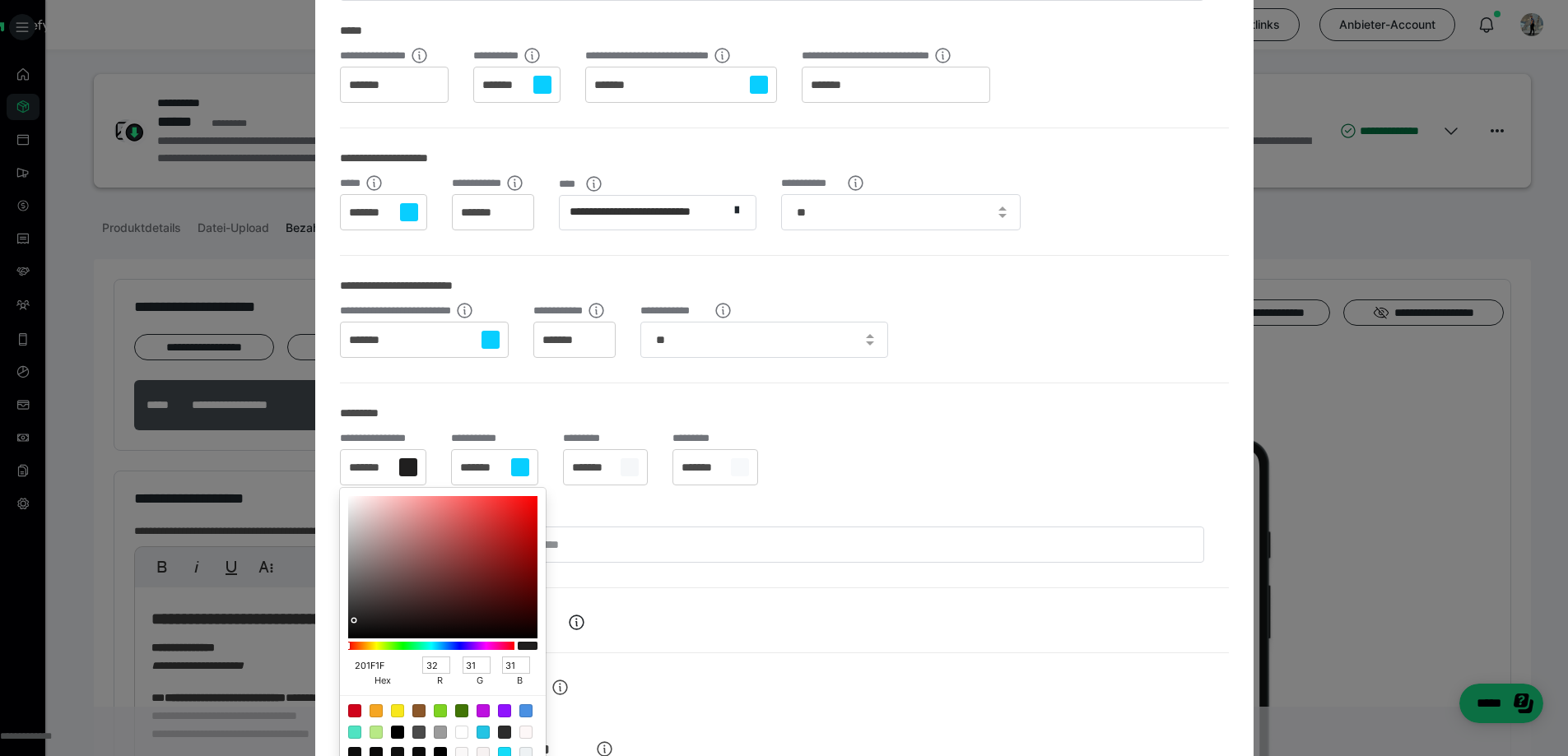 scroll, scrollTop: 247, scrollLeft: 0, axis: vertical 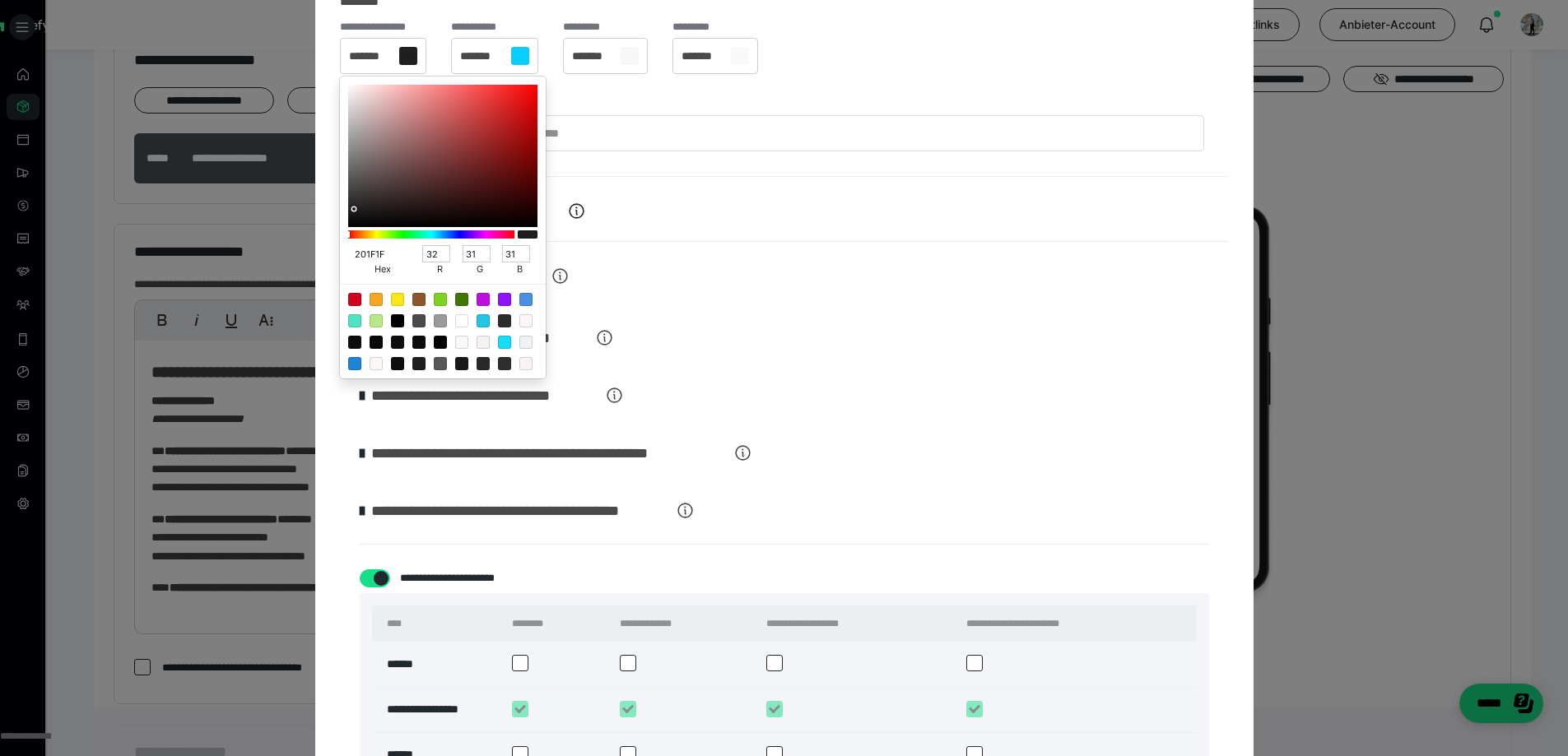 type on "201F1F" 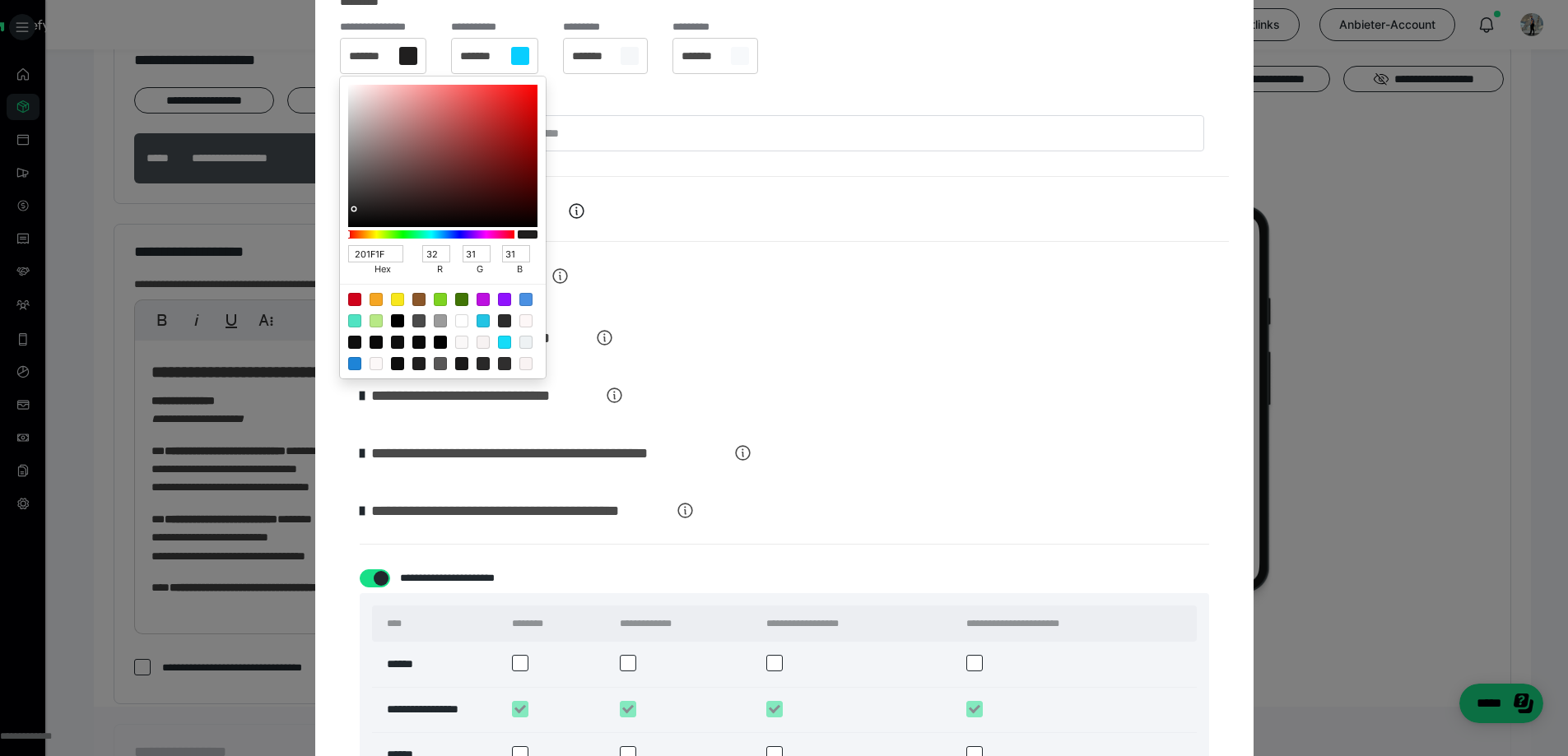 click on "**********" at bounding box center (784, 395) 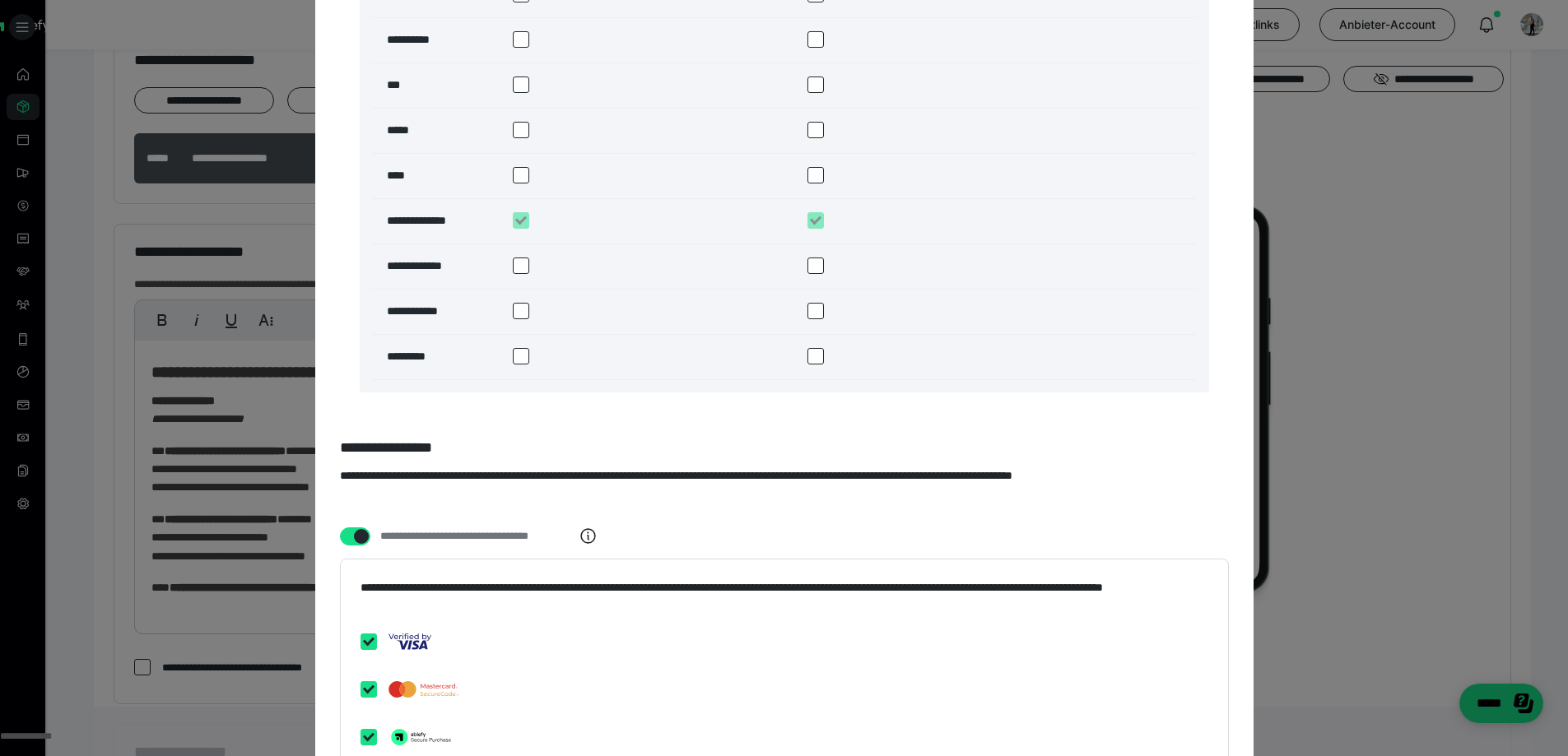 scroll, scrollTop: 3128, scrollLeft: 0, axis: vertical 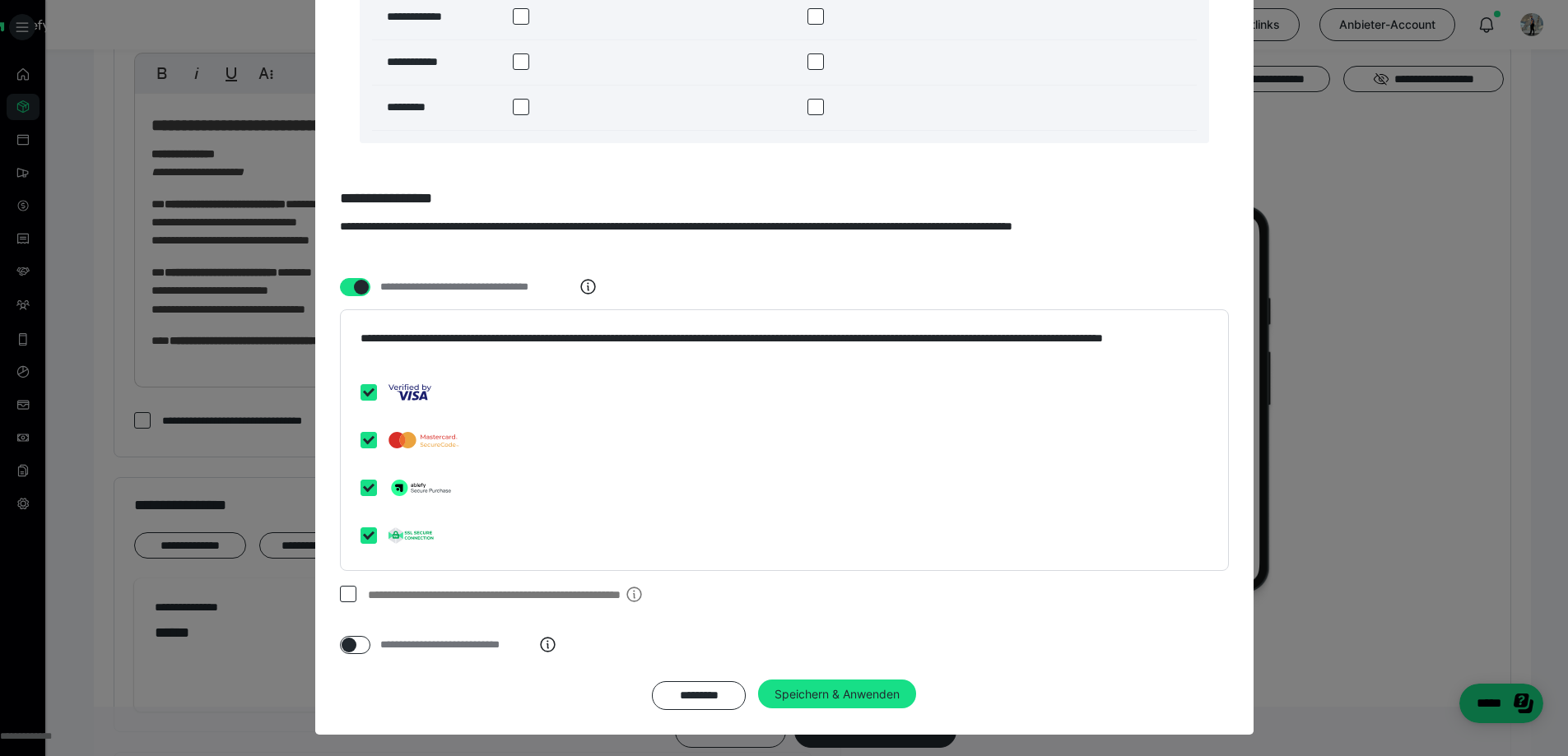 click at bounding box center (784, 378) 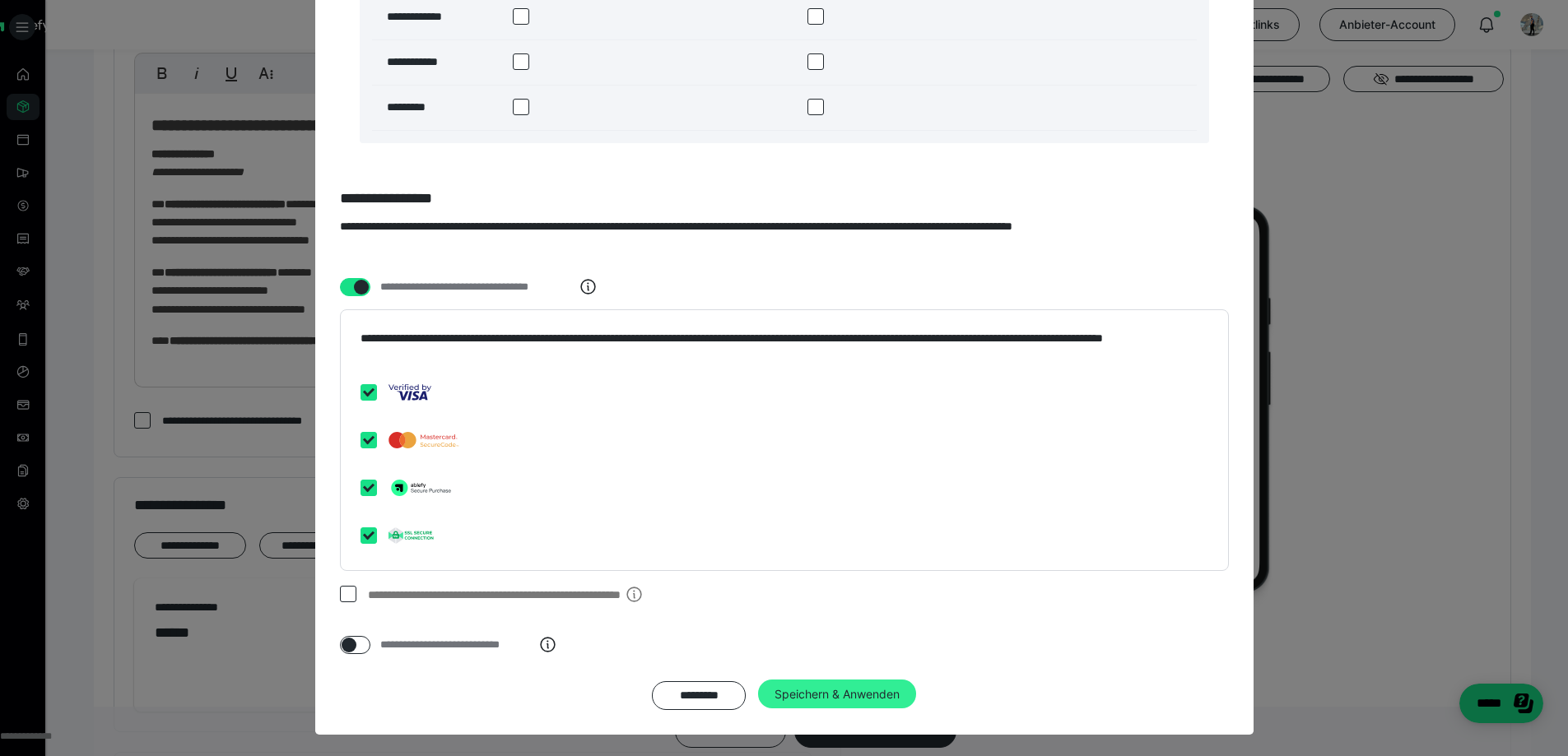 click on "Speichern & Anwenden" at bounding box center (837, 694) 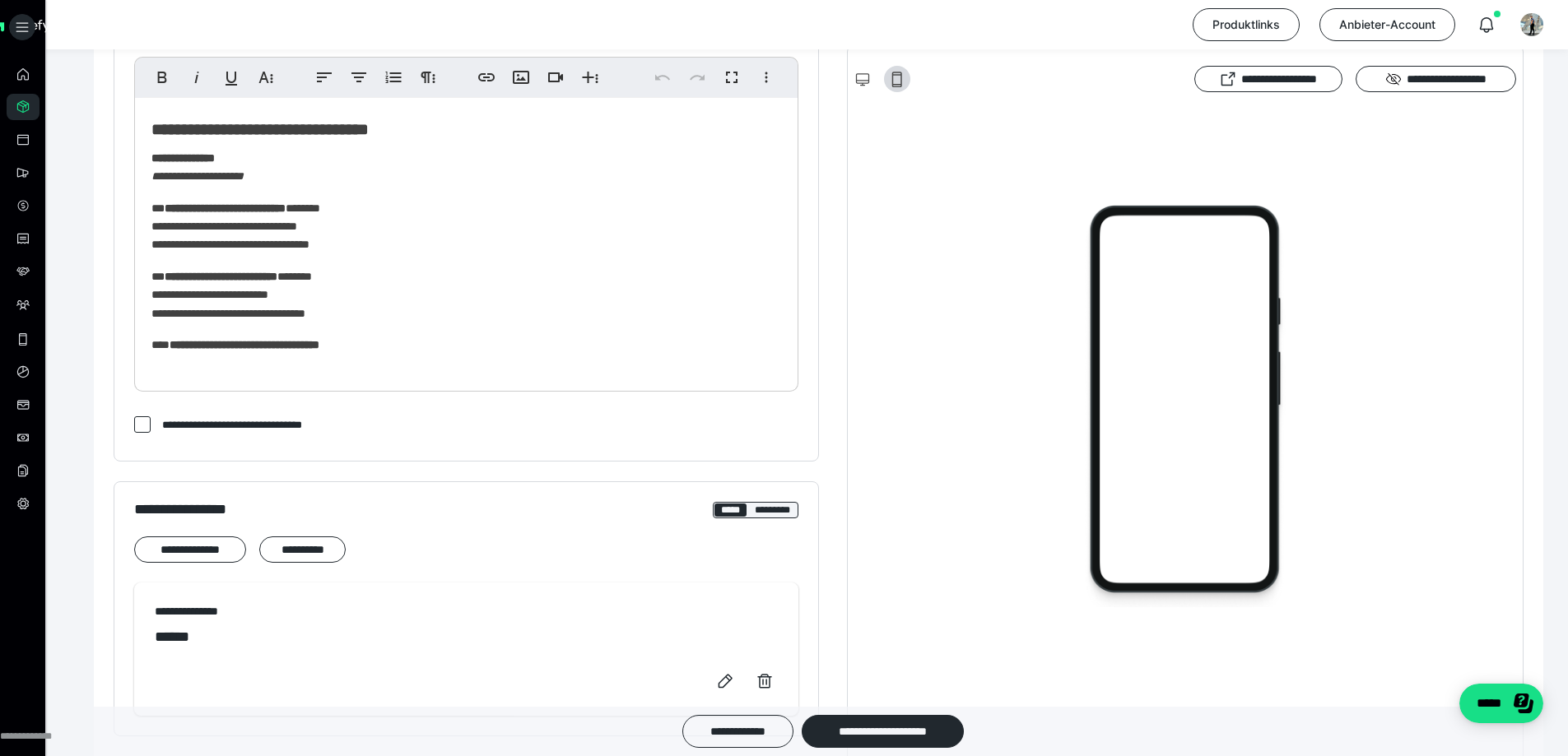 scroll, scrollTop: 424, scrollLeft: 0, axis: vertical 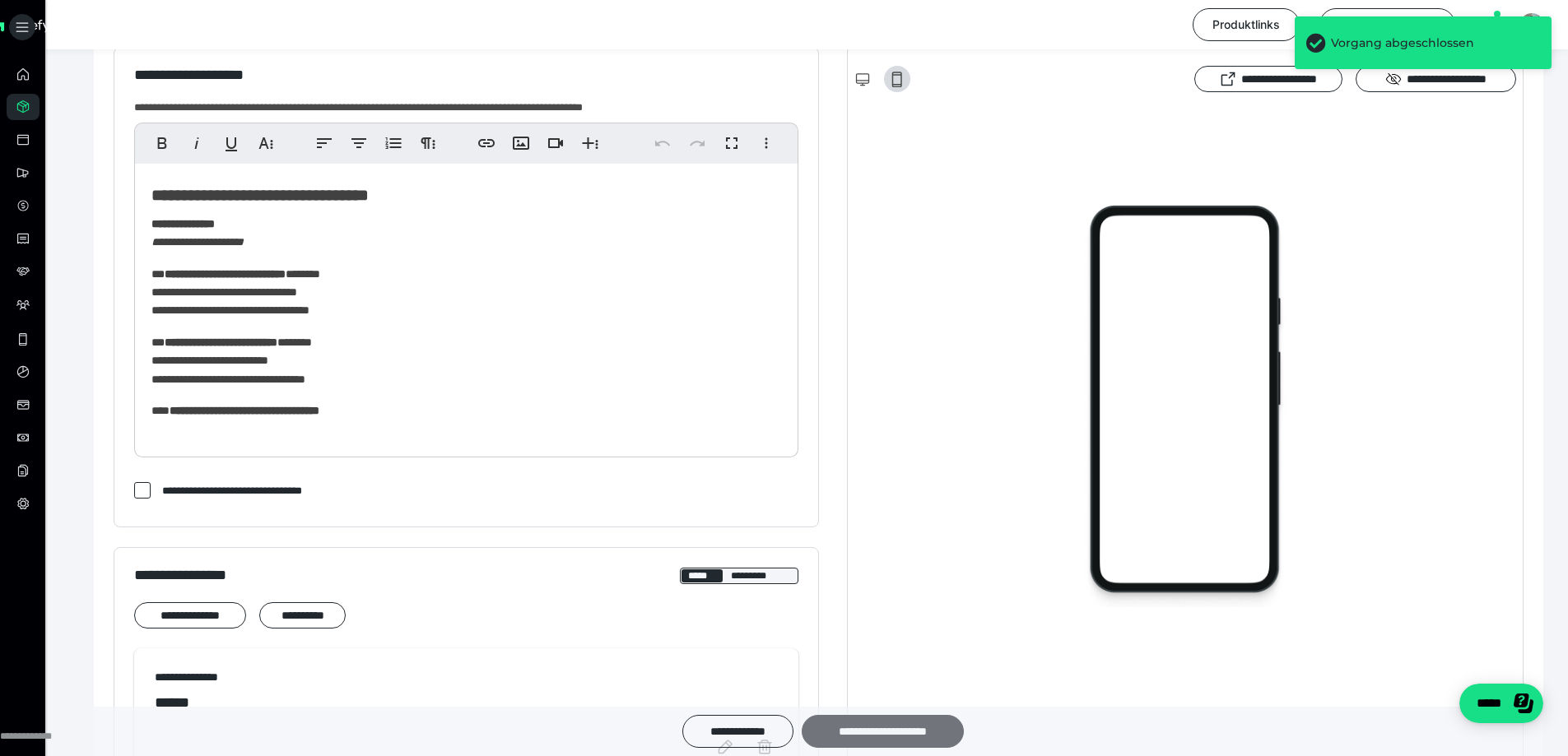 click on "**********" at bounding box center [882, 731] 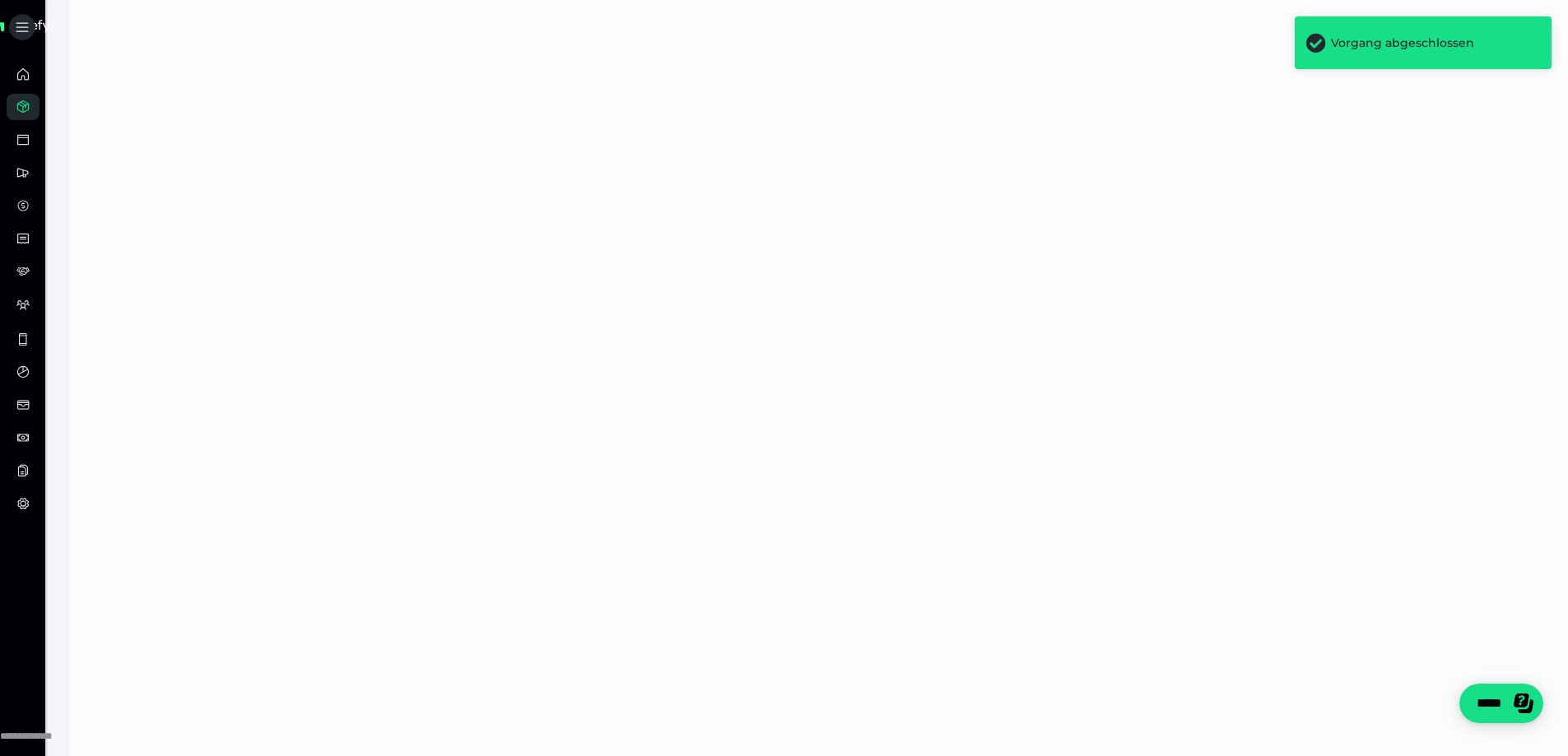 scroll, scrollTop: 0, scrollLeft: 0, axis: both 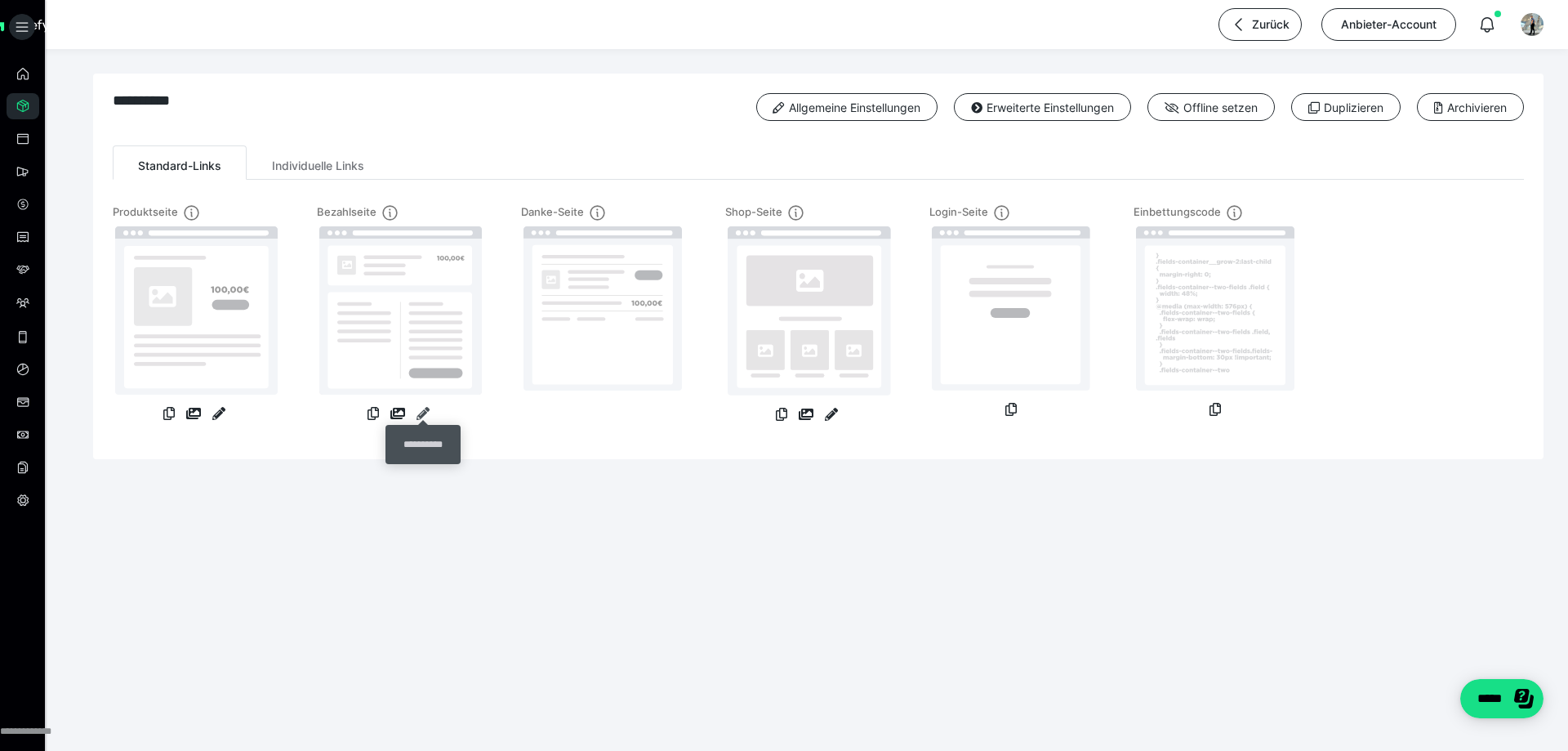 click at bounding box center (423, 413) 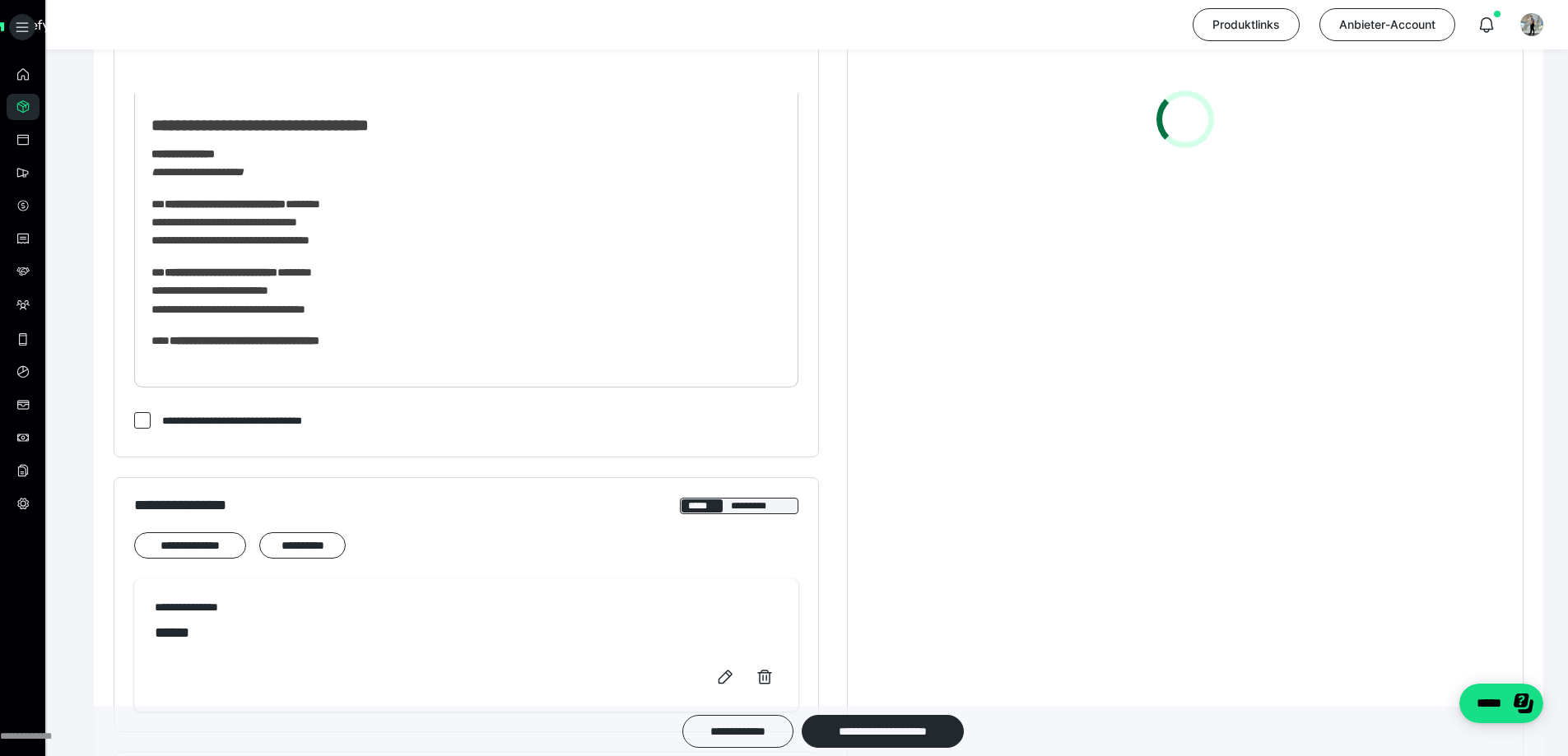 scroll, scrollTop: 658, scrollLeft: 0, axis: vertical 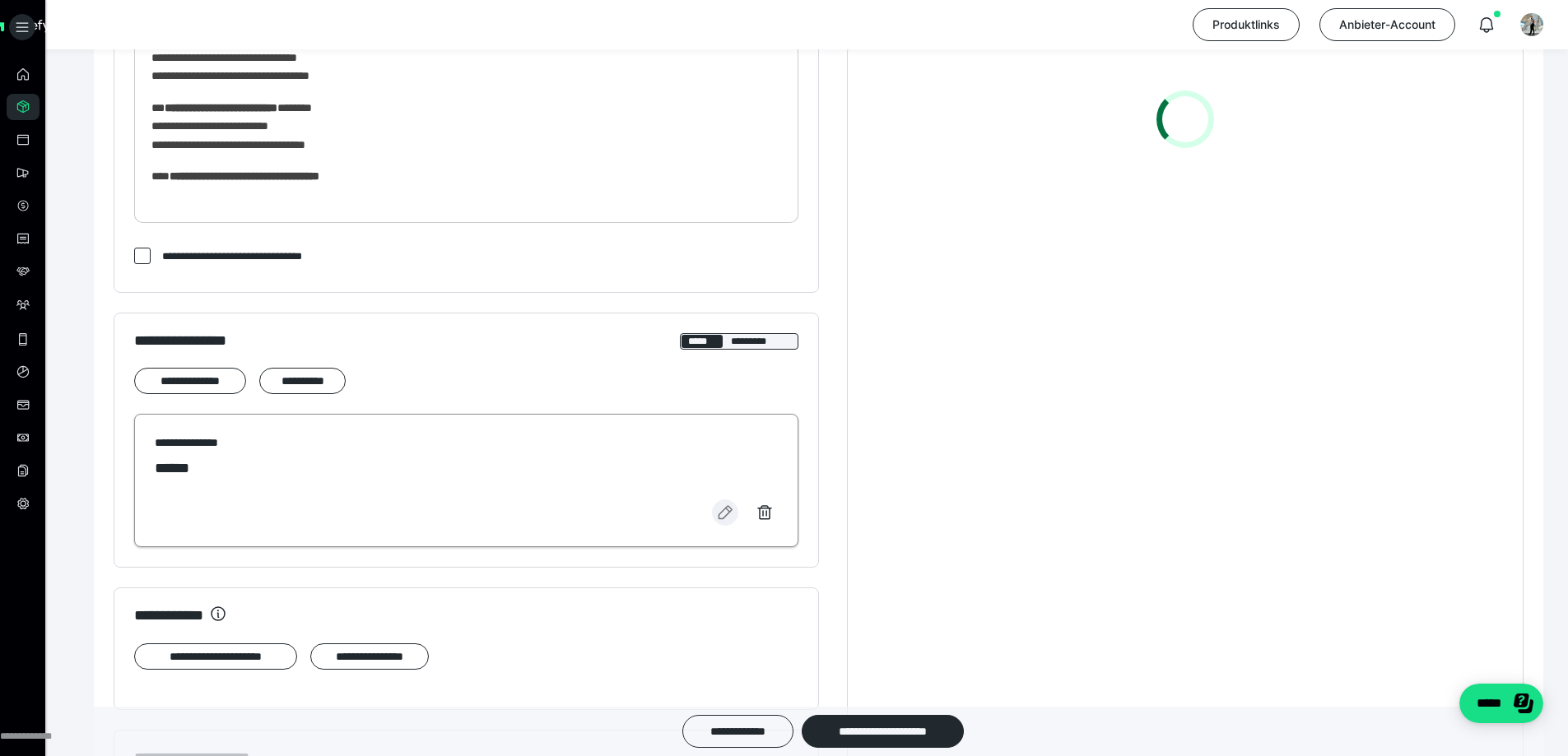 click 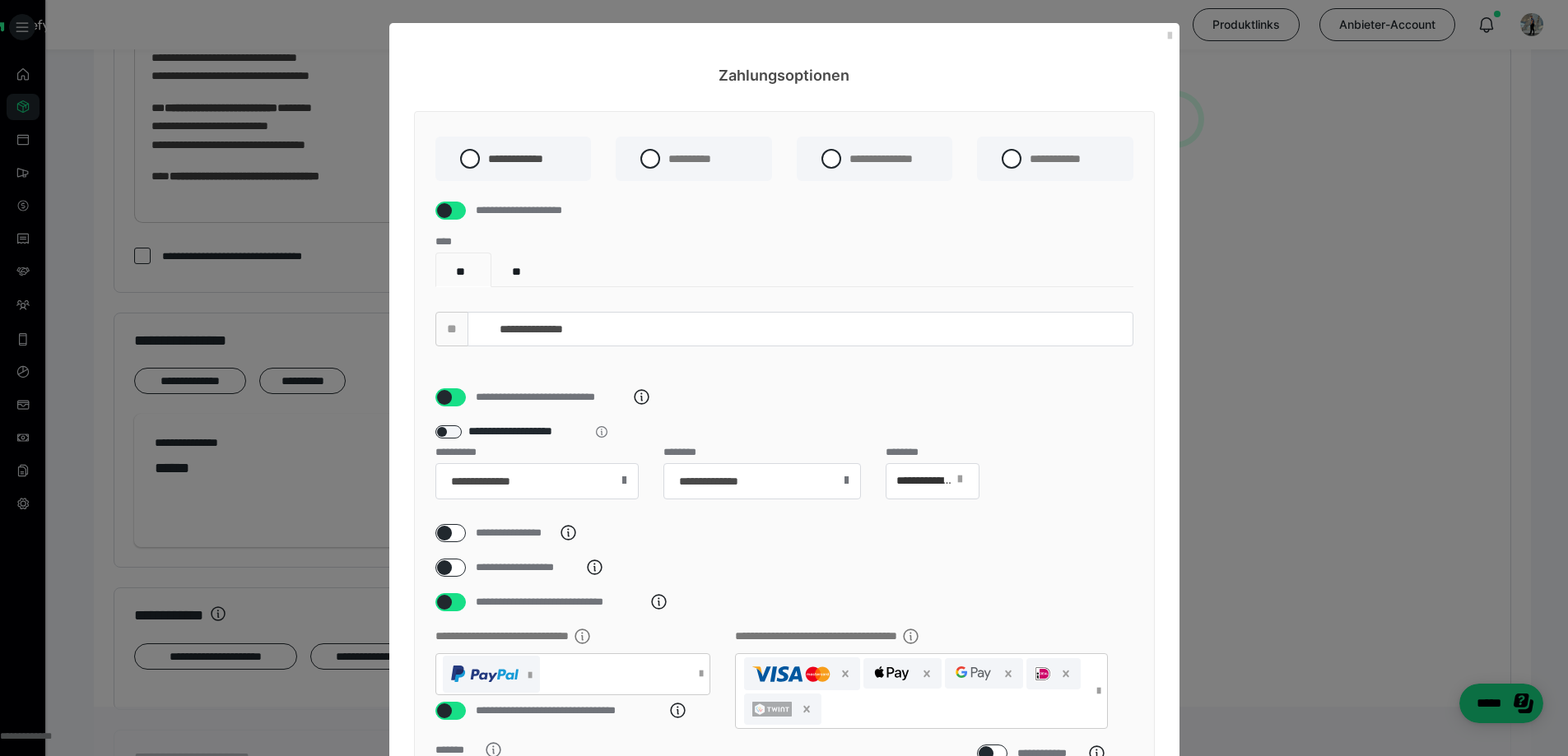 click at bounding box center [444, 211] 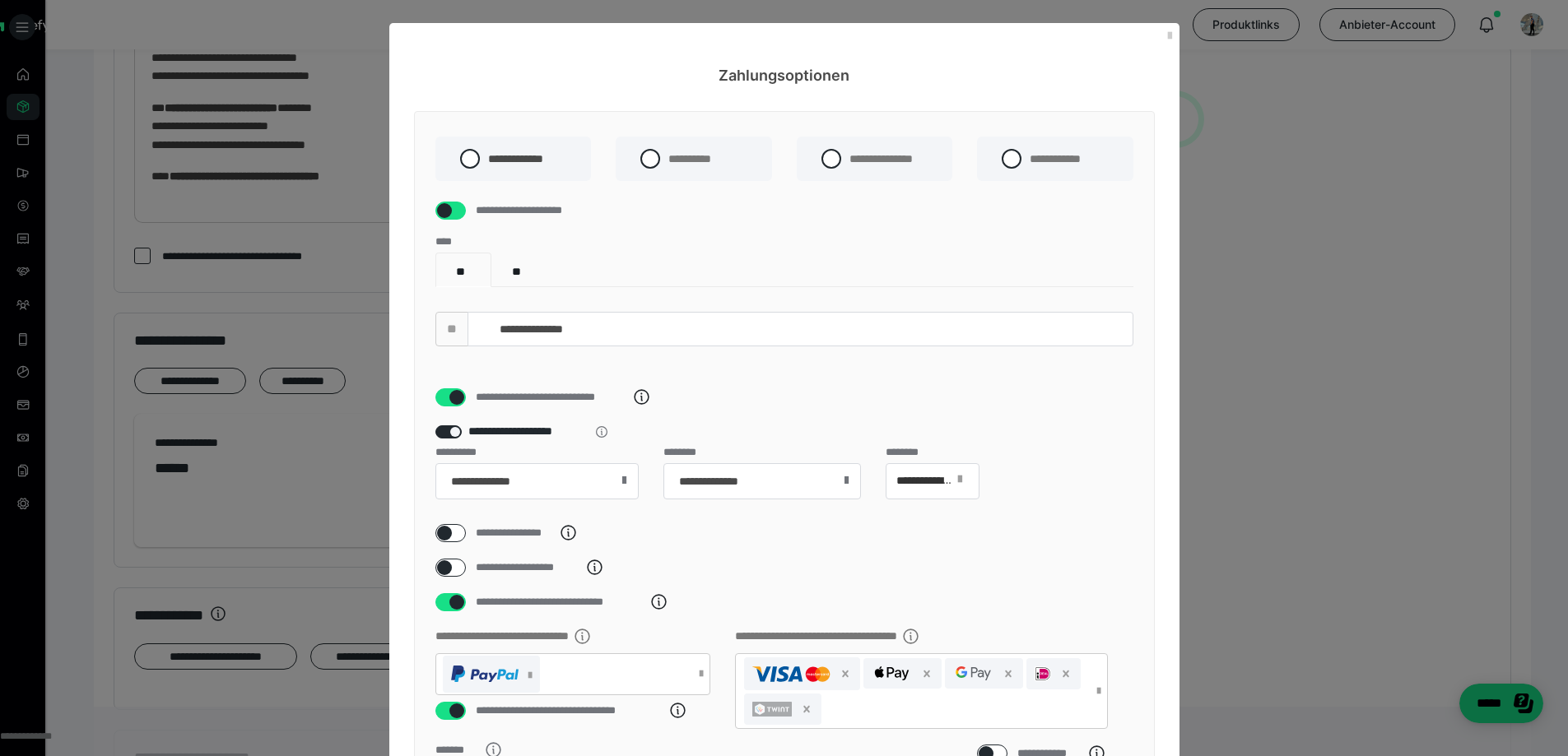 checkbox on "*****" 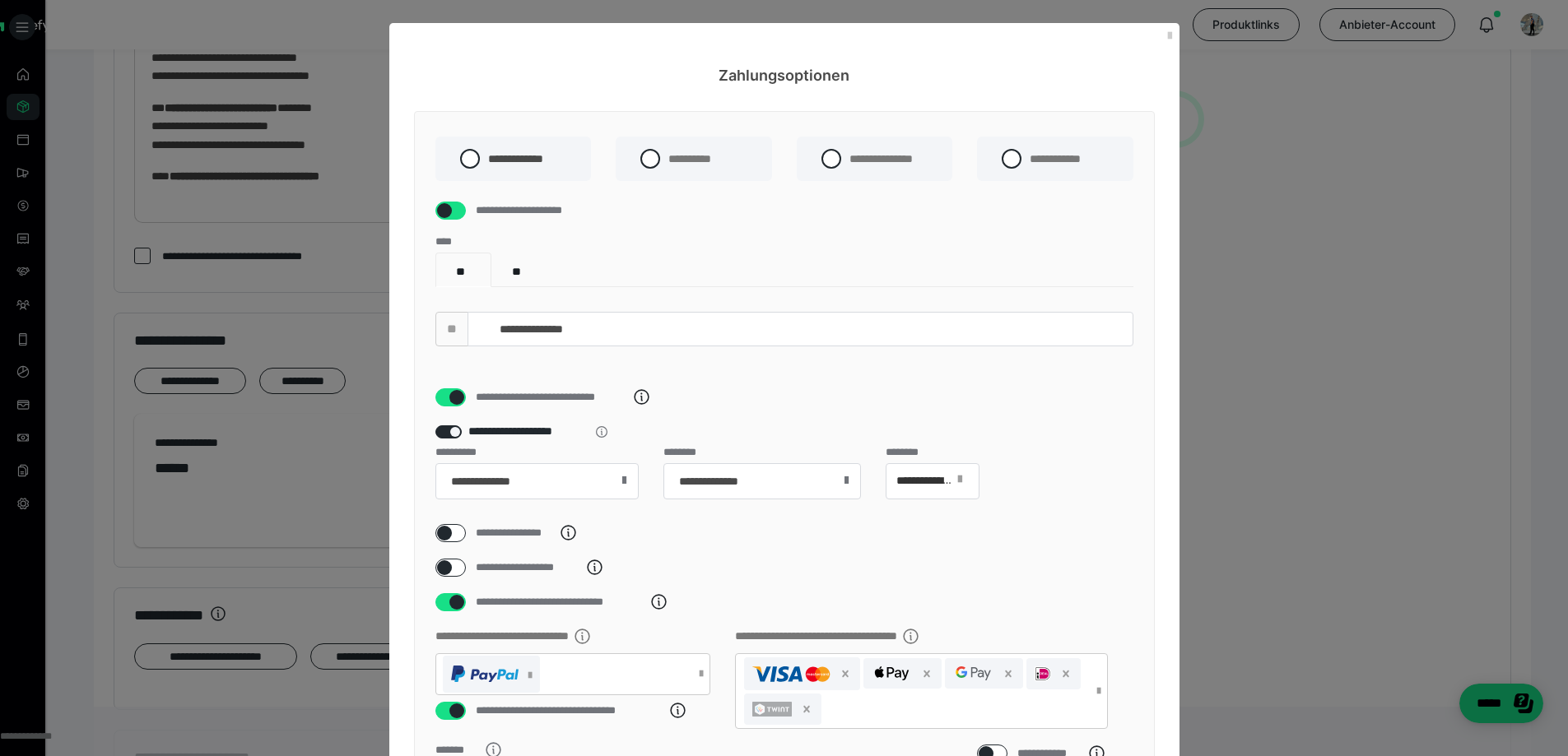 click at bounding box center [449, 432] 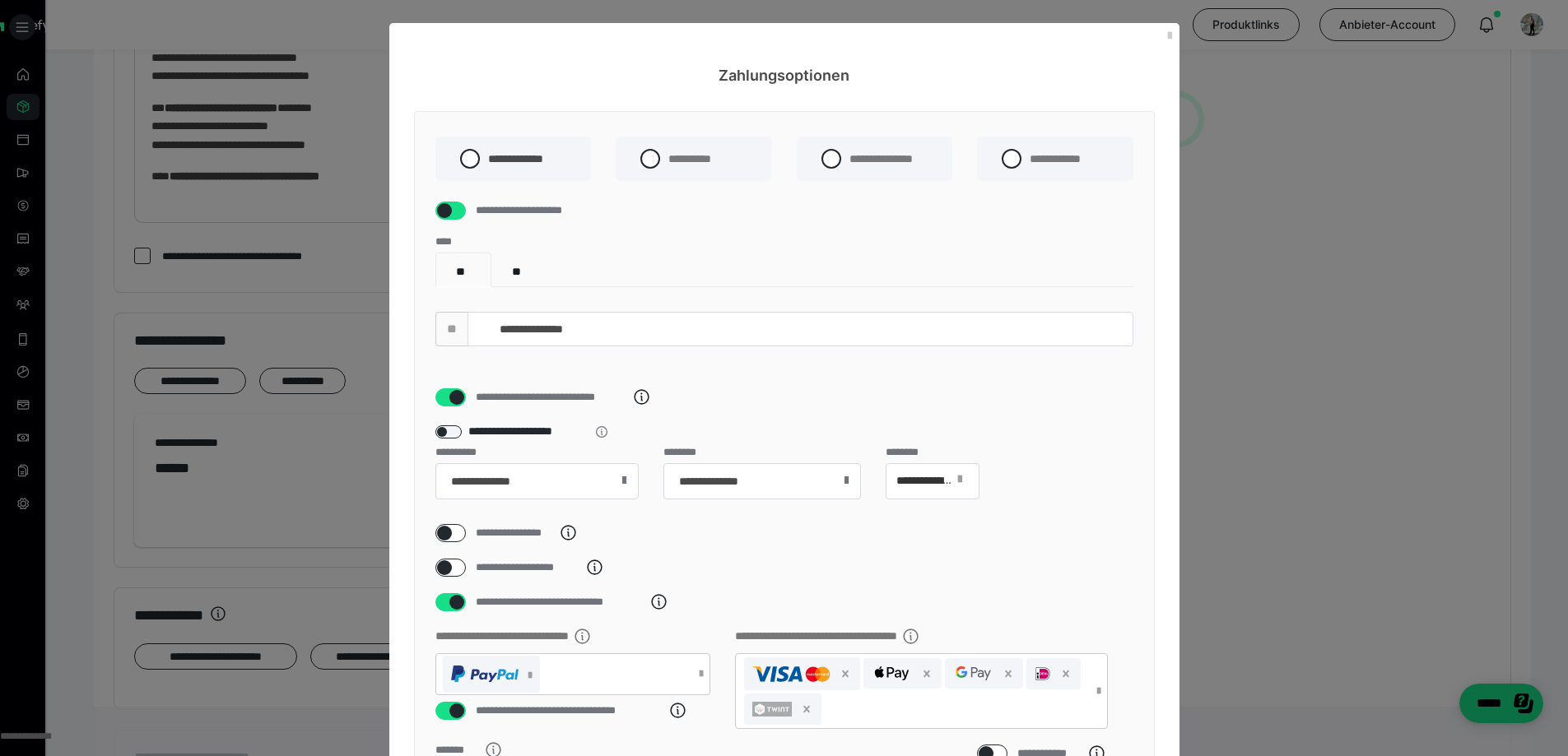 click at bounding box center [457, 397] 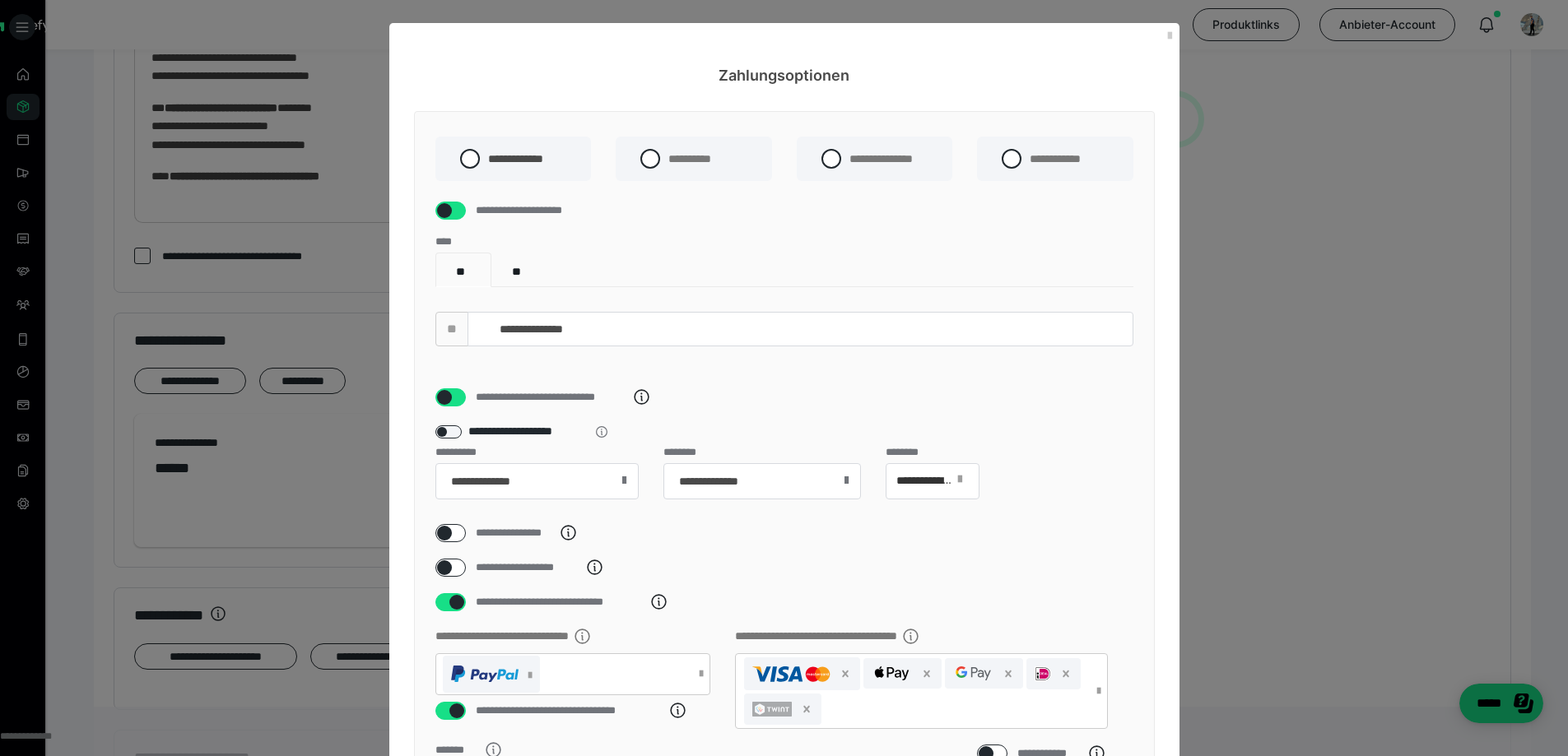 checkbox on "*****" 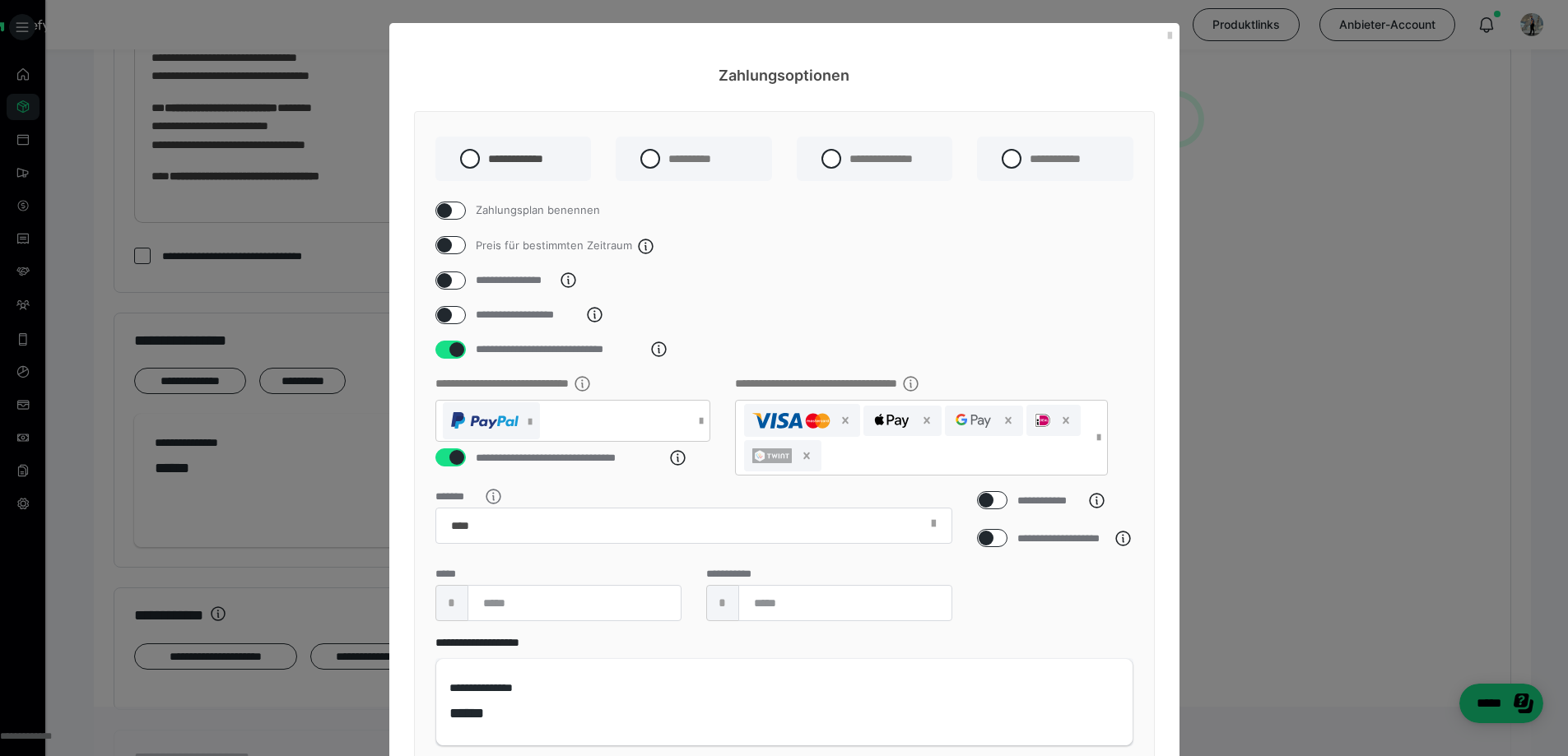 scroll, scrollTop: 139, scrollLeft: 0, axis: vertical 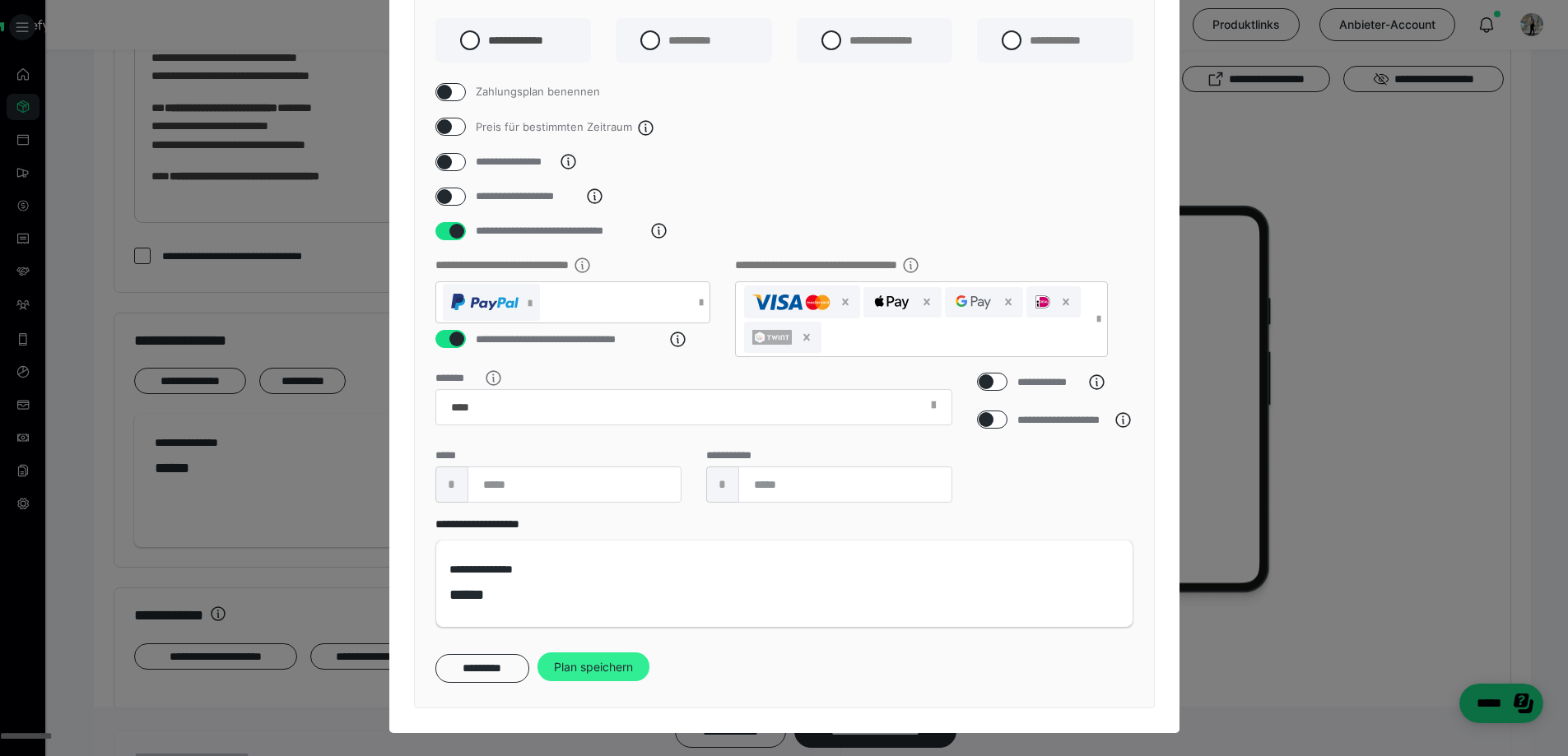 click on "Plan speichern" at bounding box center (593, 667) 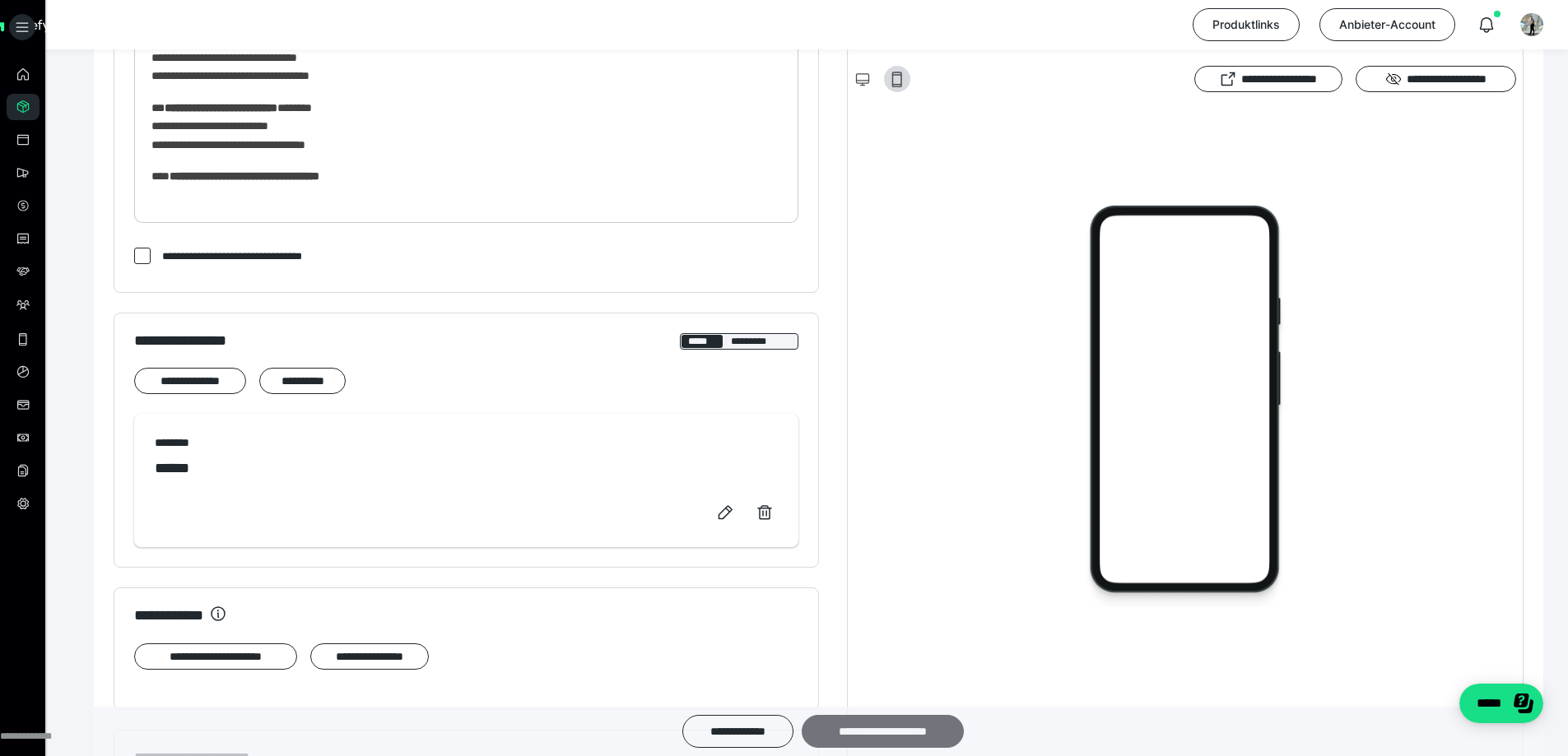 click on "**********" at bounding box center [882, 731] 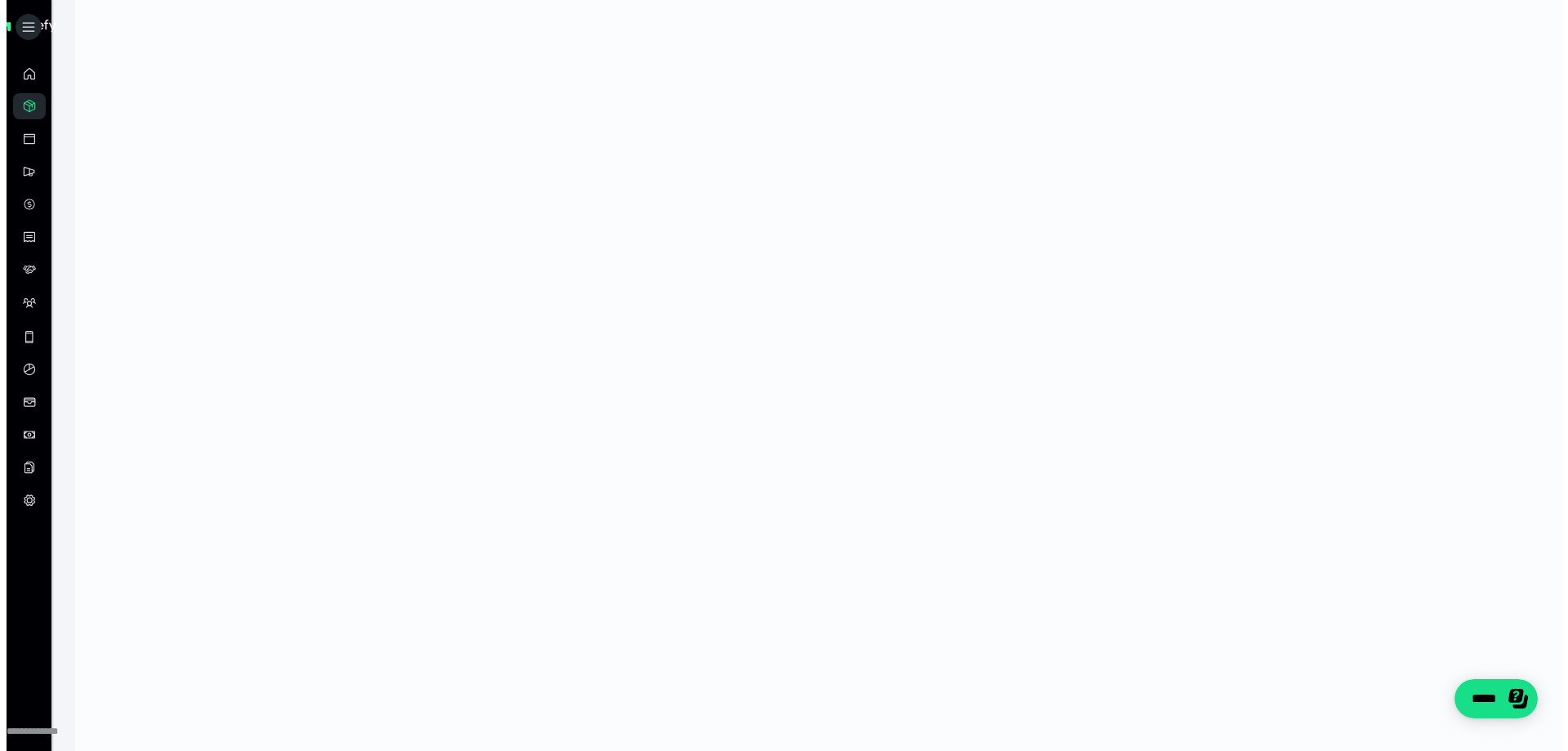 scroll, scrollTop: 0, scrollLeft: 0, axis: both 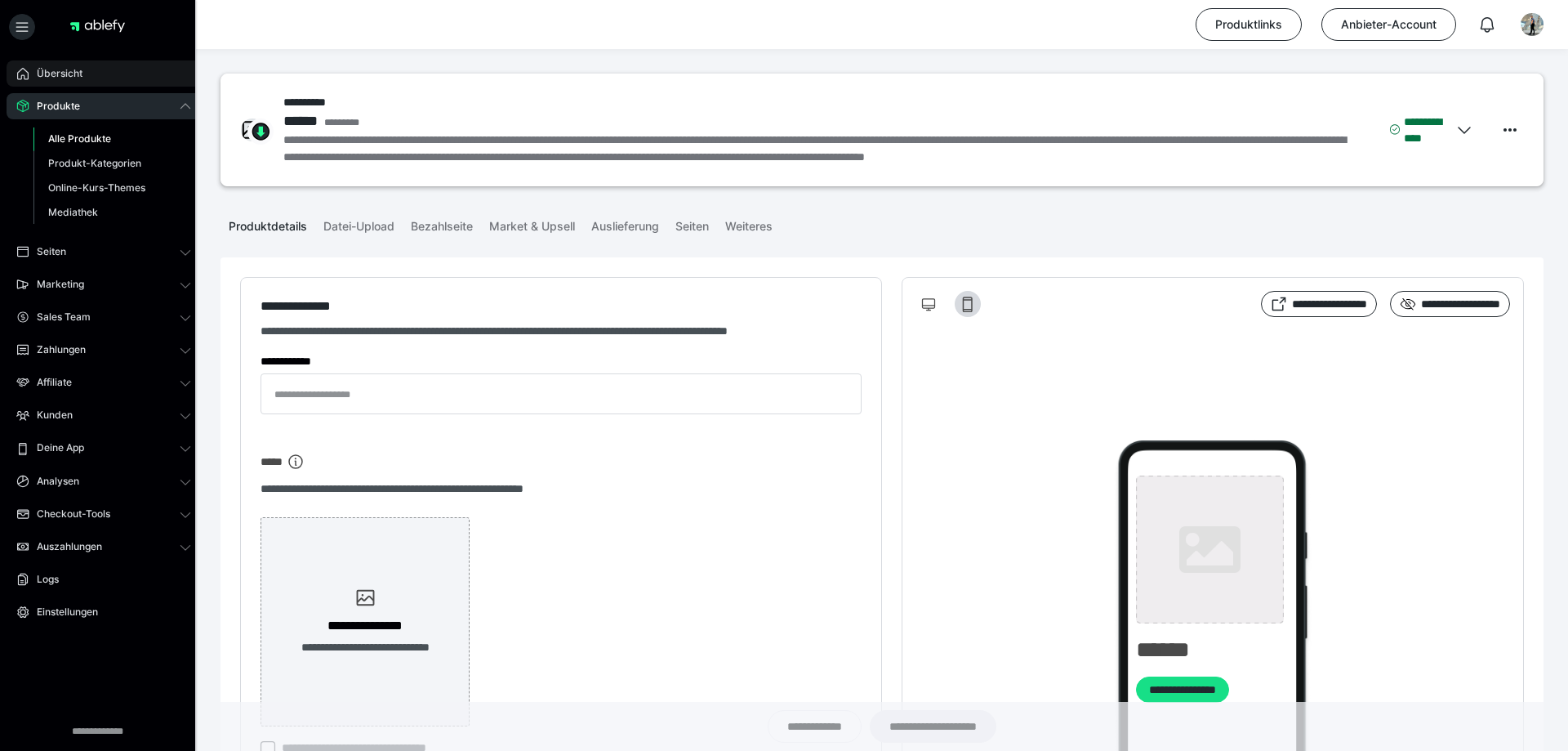 type on "**********" 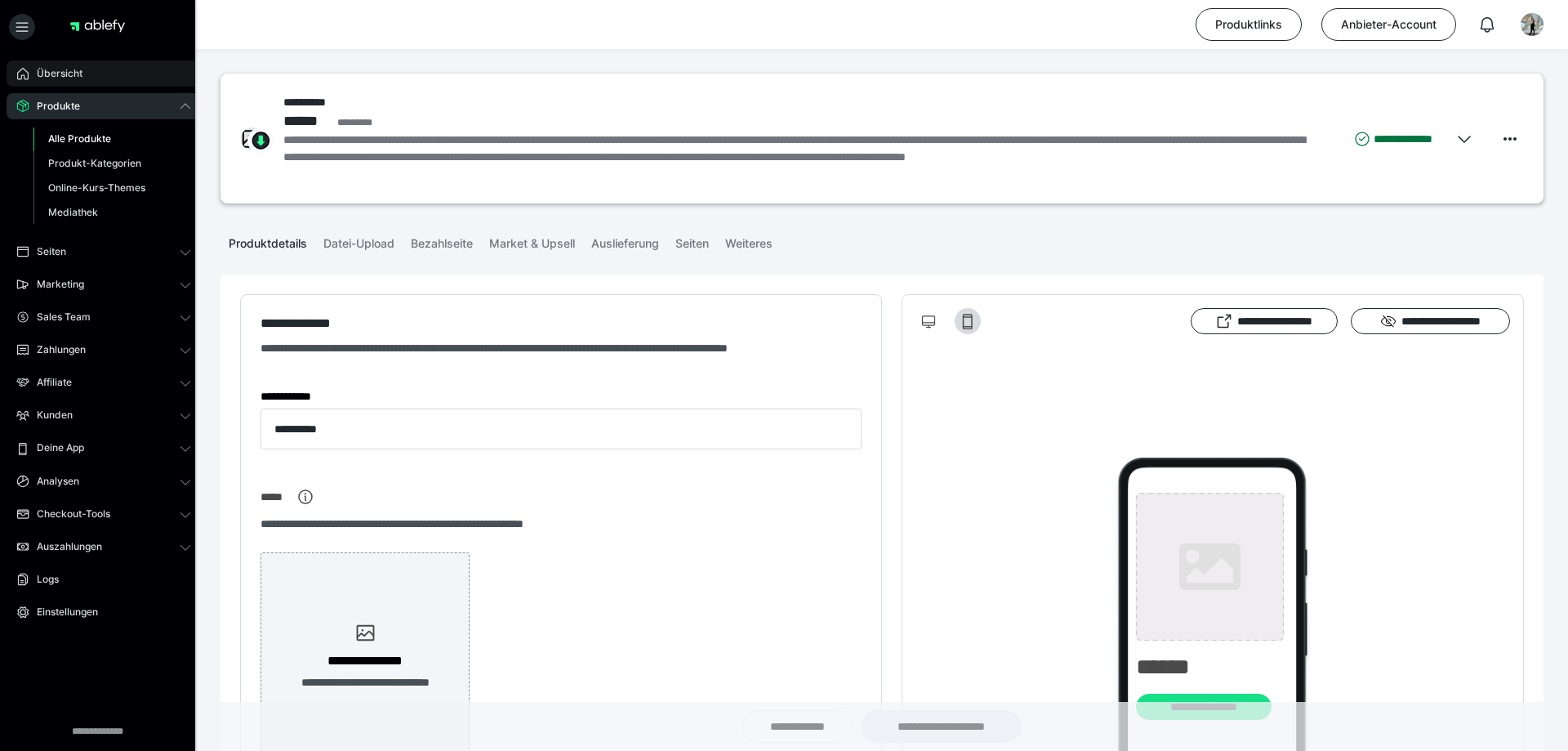 type on "**********" 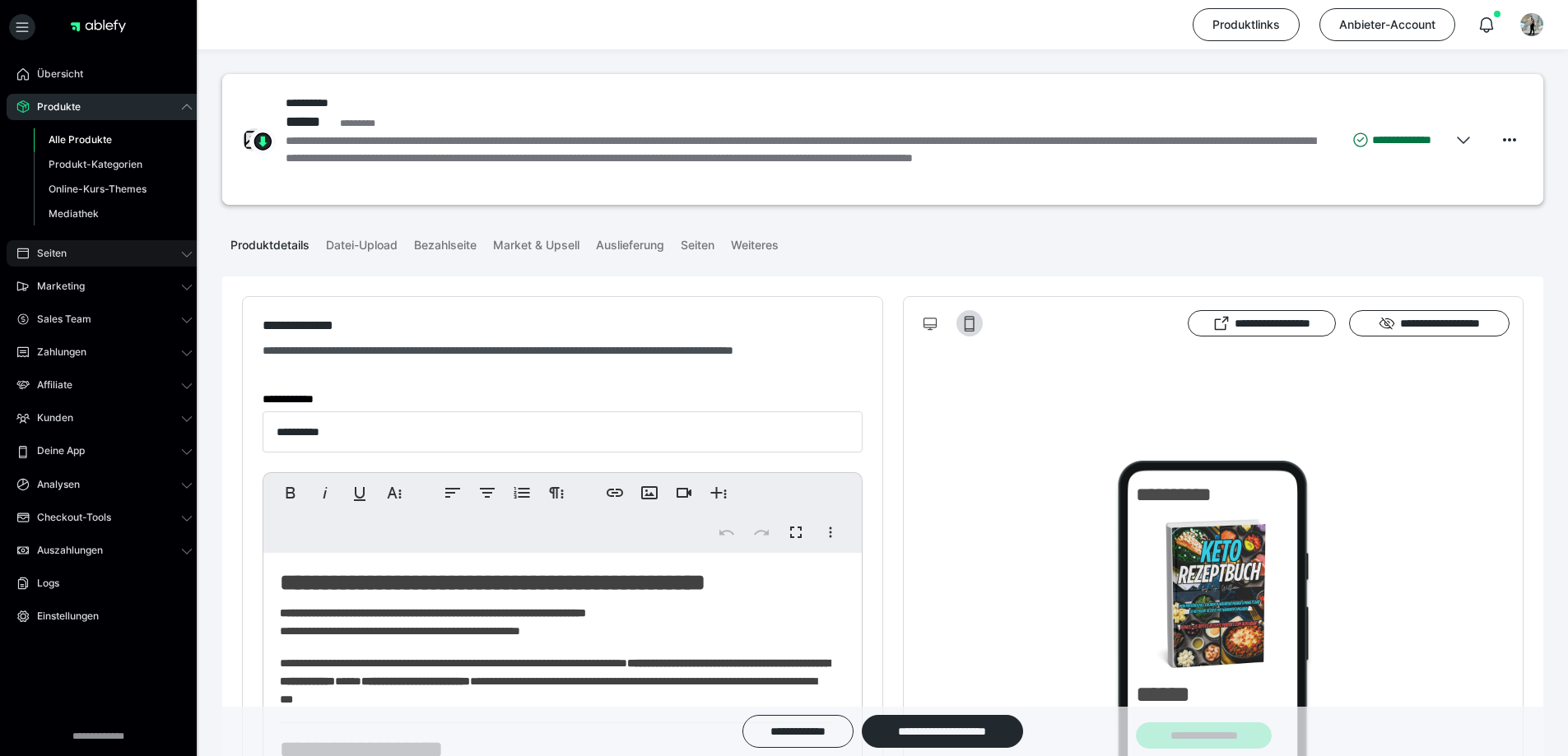 scroll, scrollTop: 0, scrollLeft: 0, axis: both 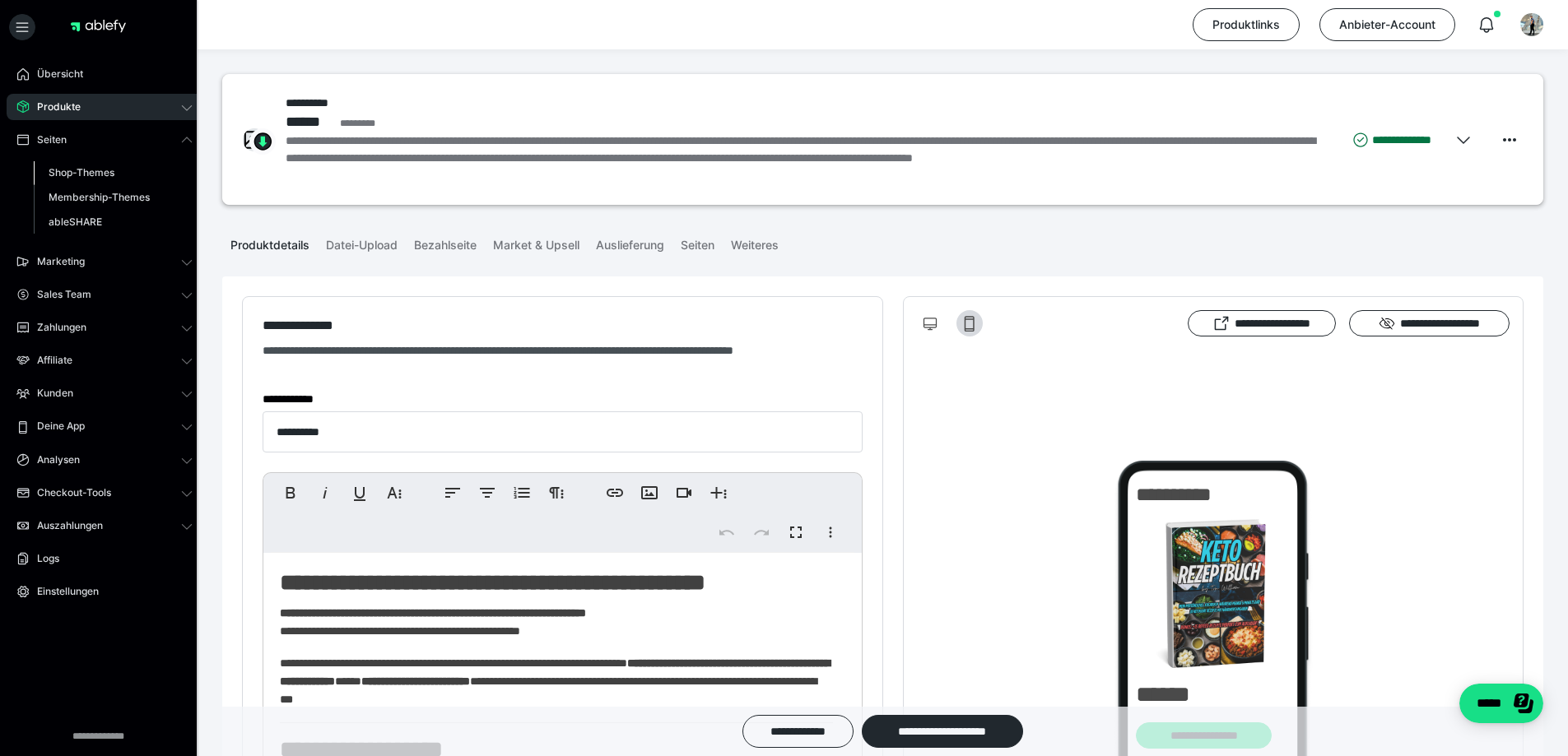 click on "Shop-Themes" at bounding box center [81, 172] 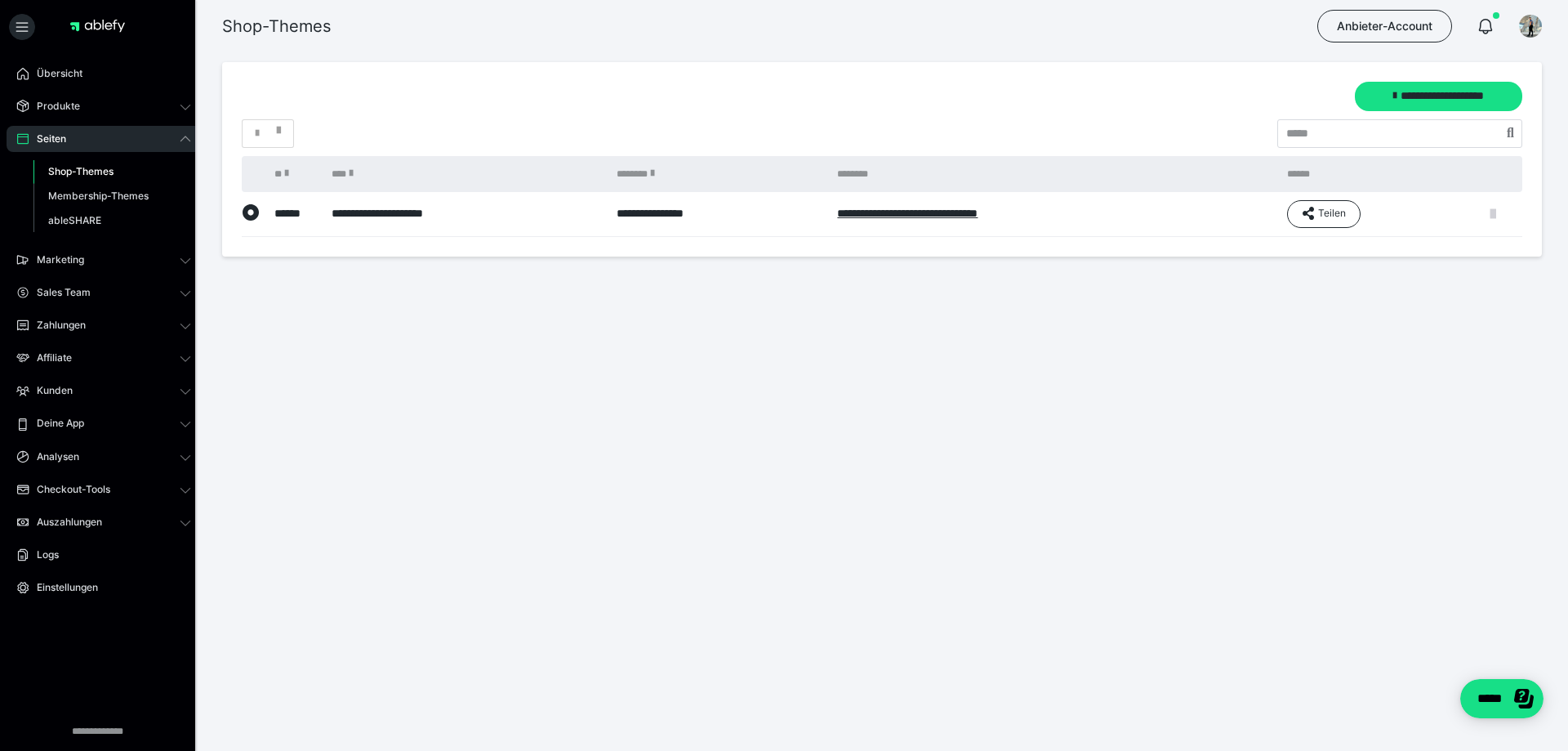 click at bounding box center (1493, 214) 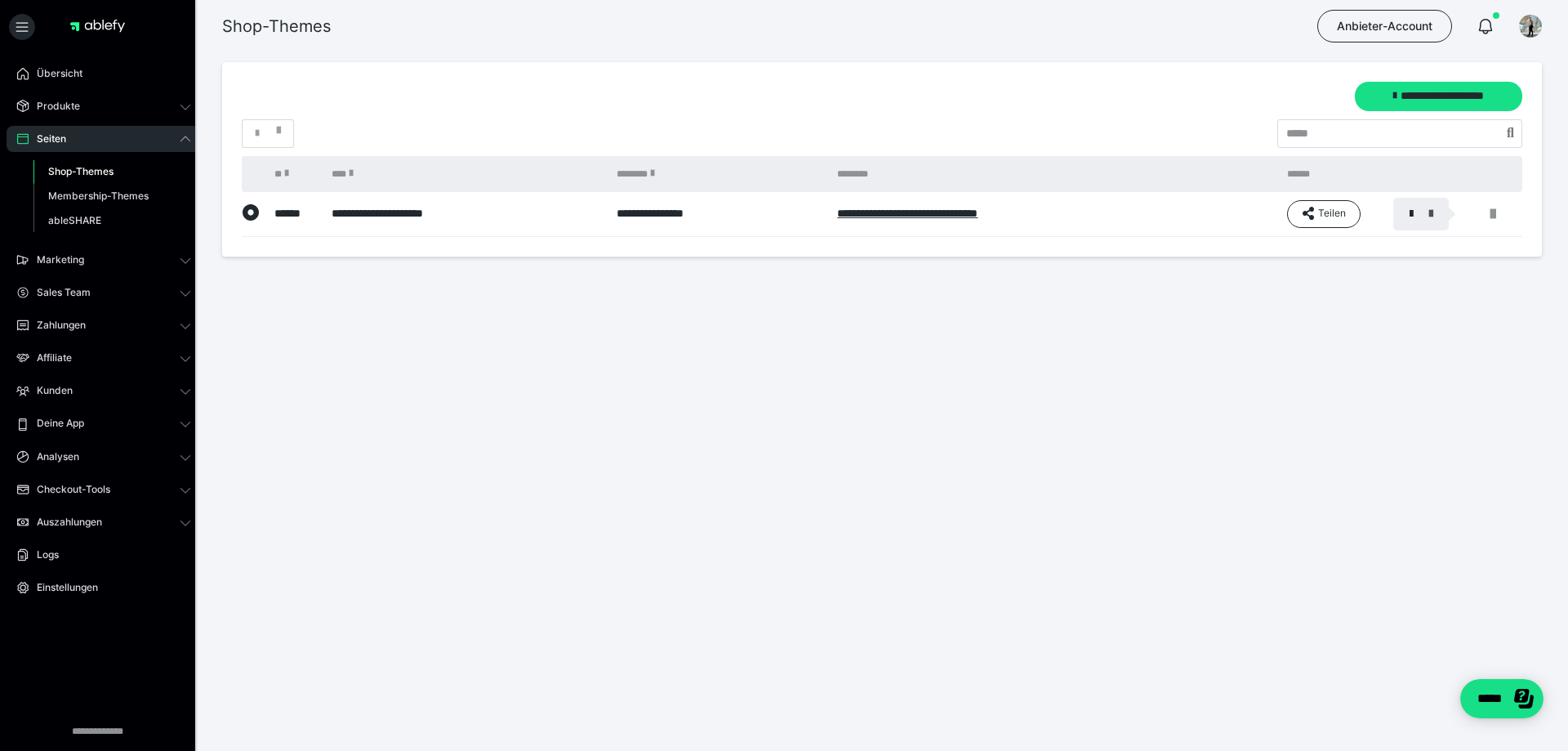 click at bounding box center [1431, 214] 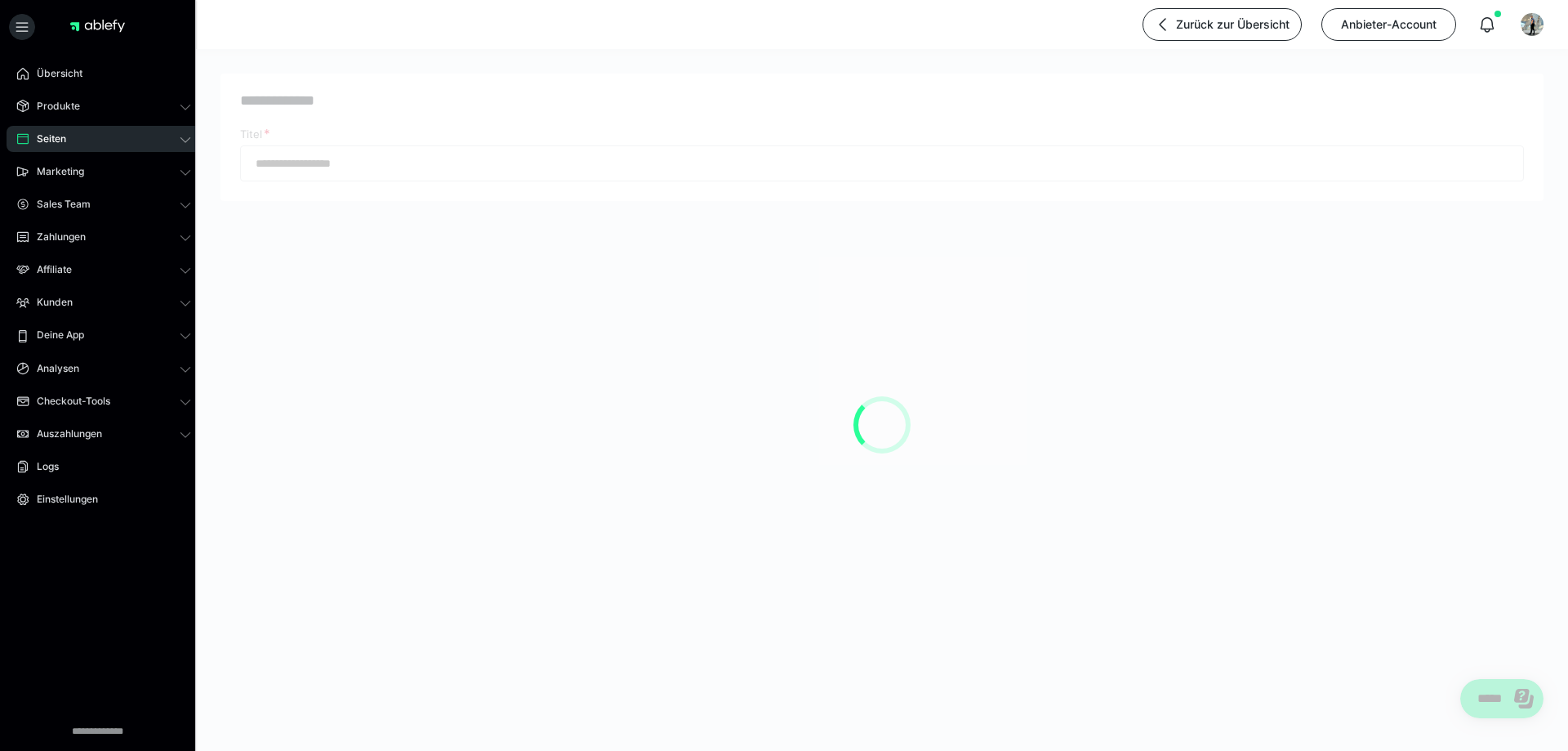 type on "**********" 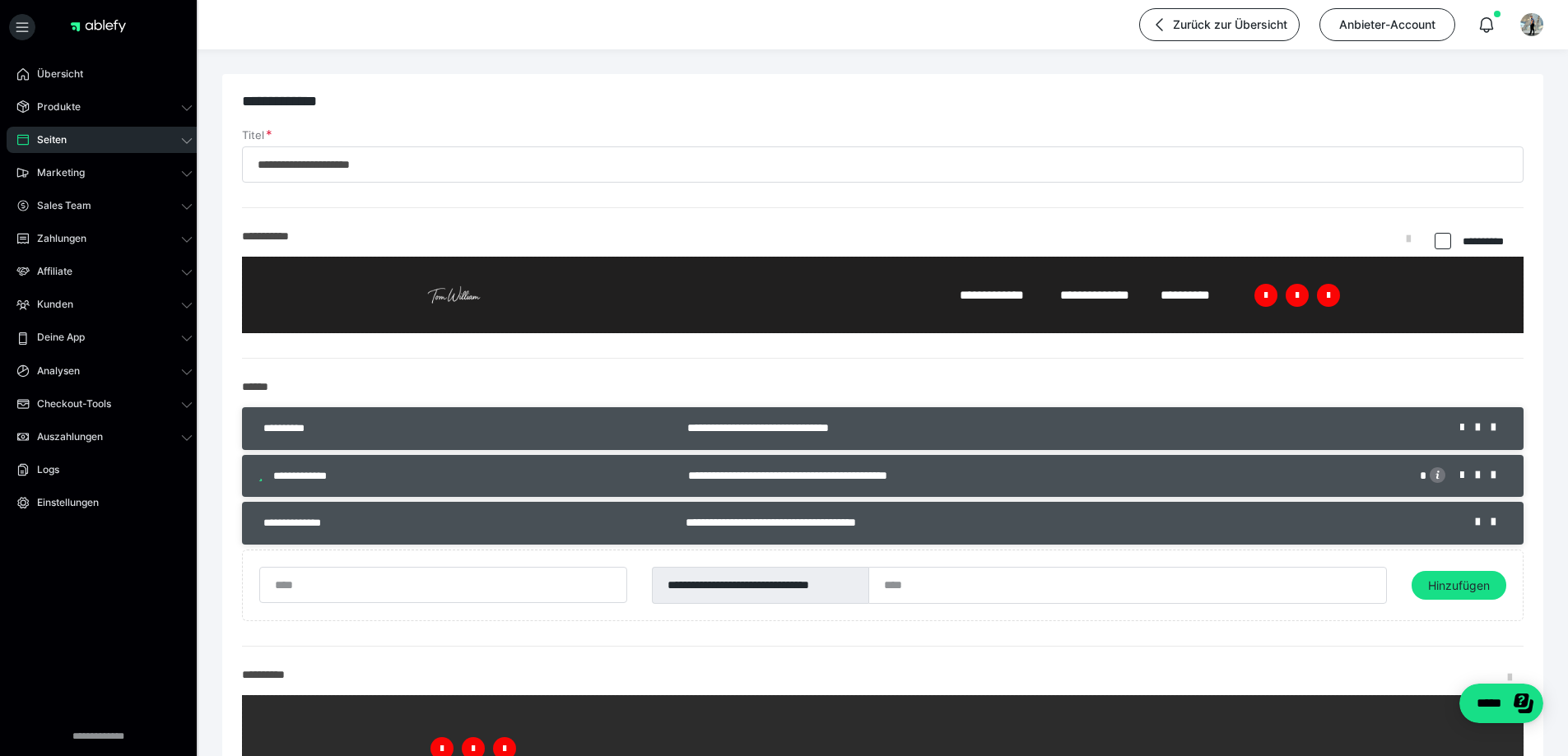 click on "**********" at bounding box center (882, 283) 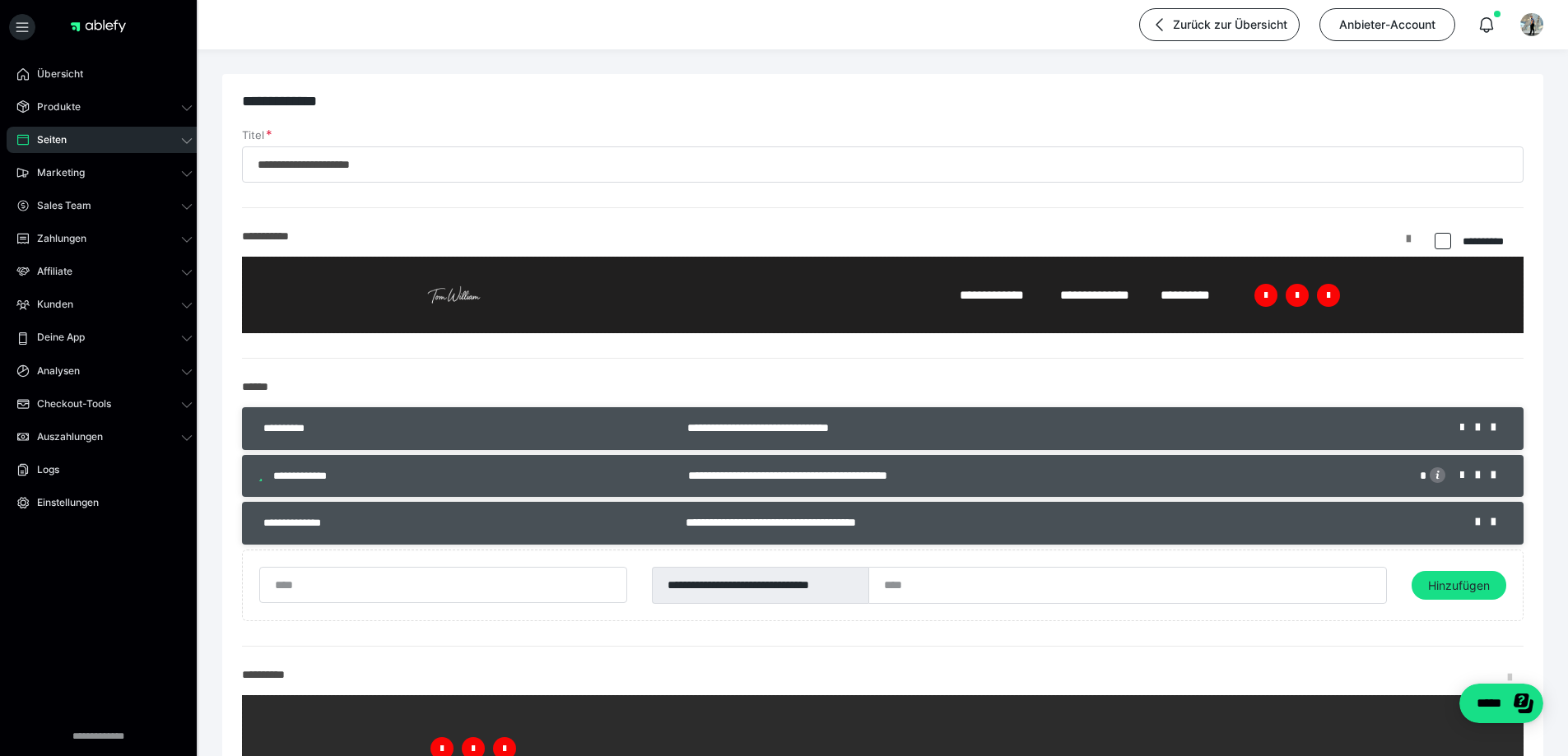 click at bounding box center (1408, 245) 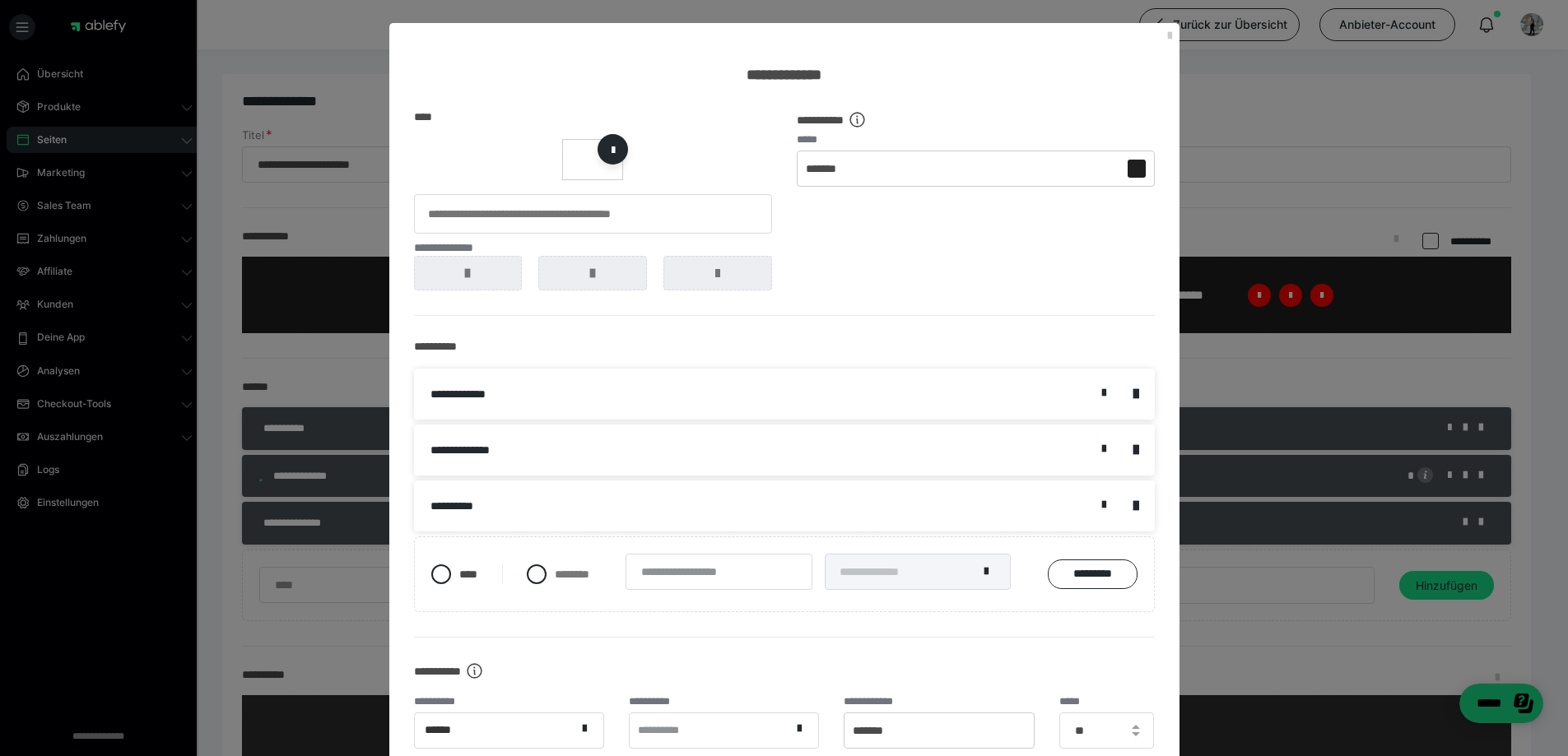 click on "*******" at bounding box center [975, 169] 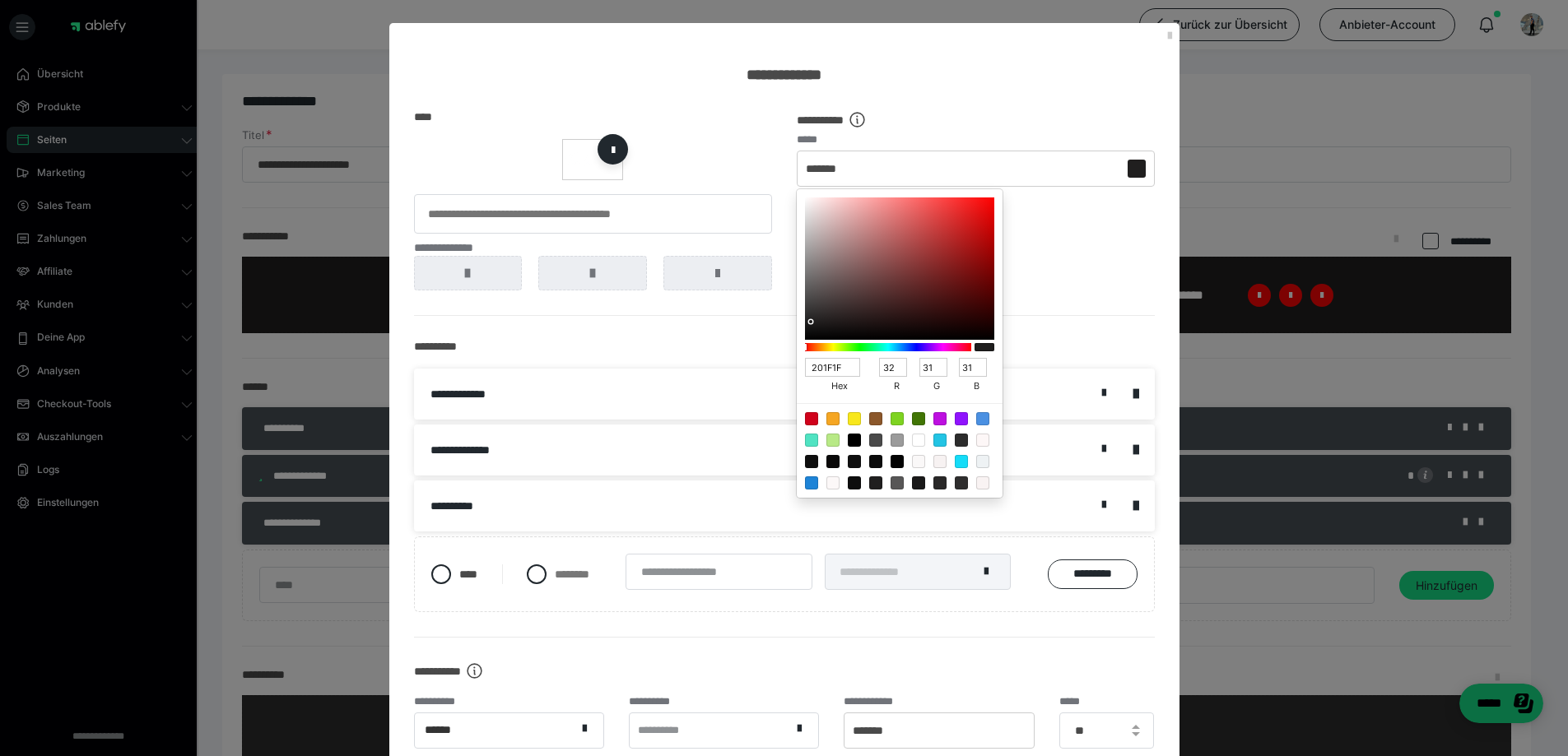 click at bounding box center [784, 378] 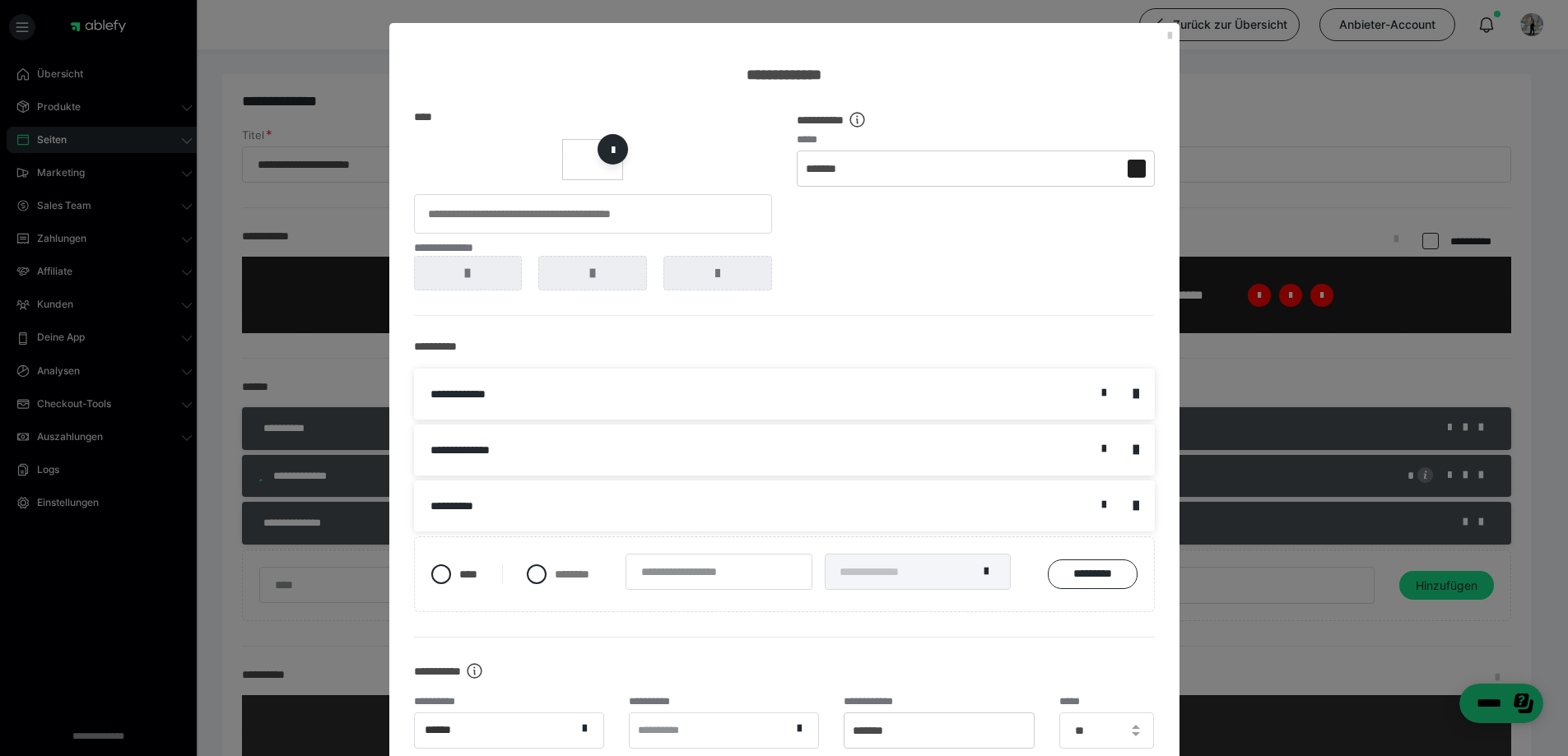 click on "*******" at bounding box center (975, 169) 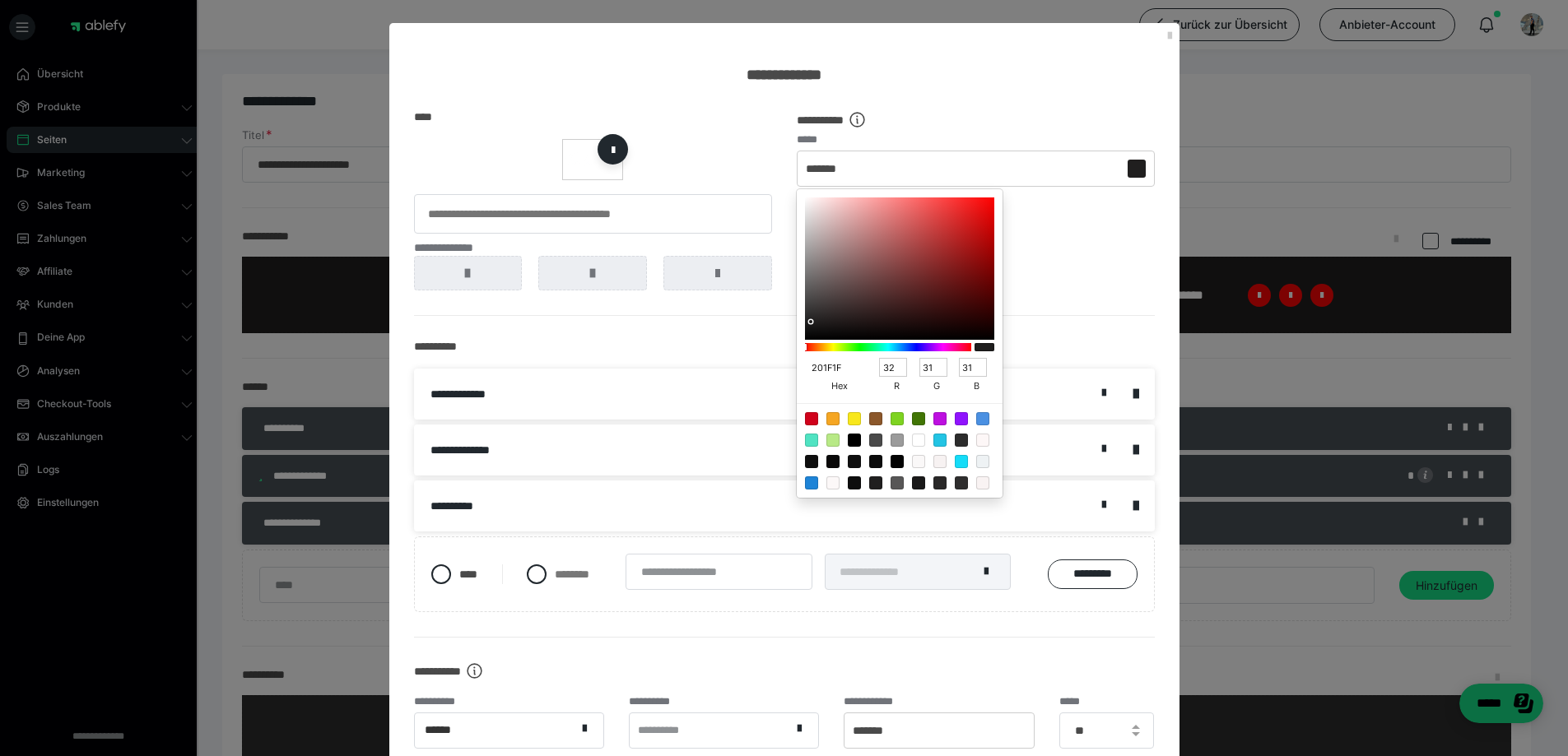 drag, startPoint x: 839, startPoint y: 369, endPoint x: 754, endPoint y: 369, distance: 85 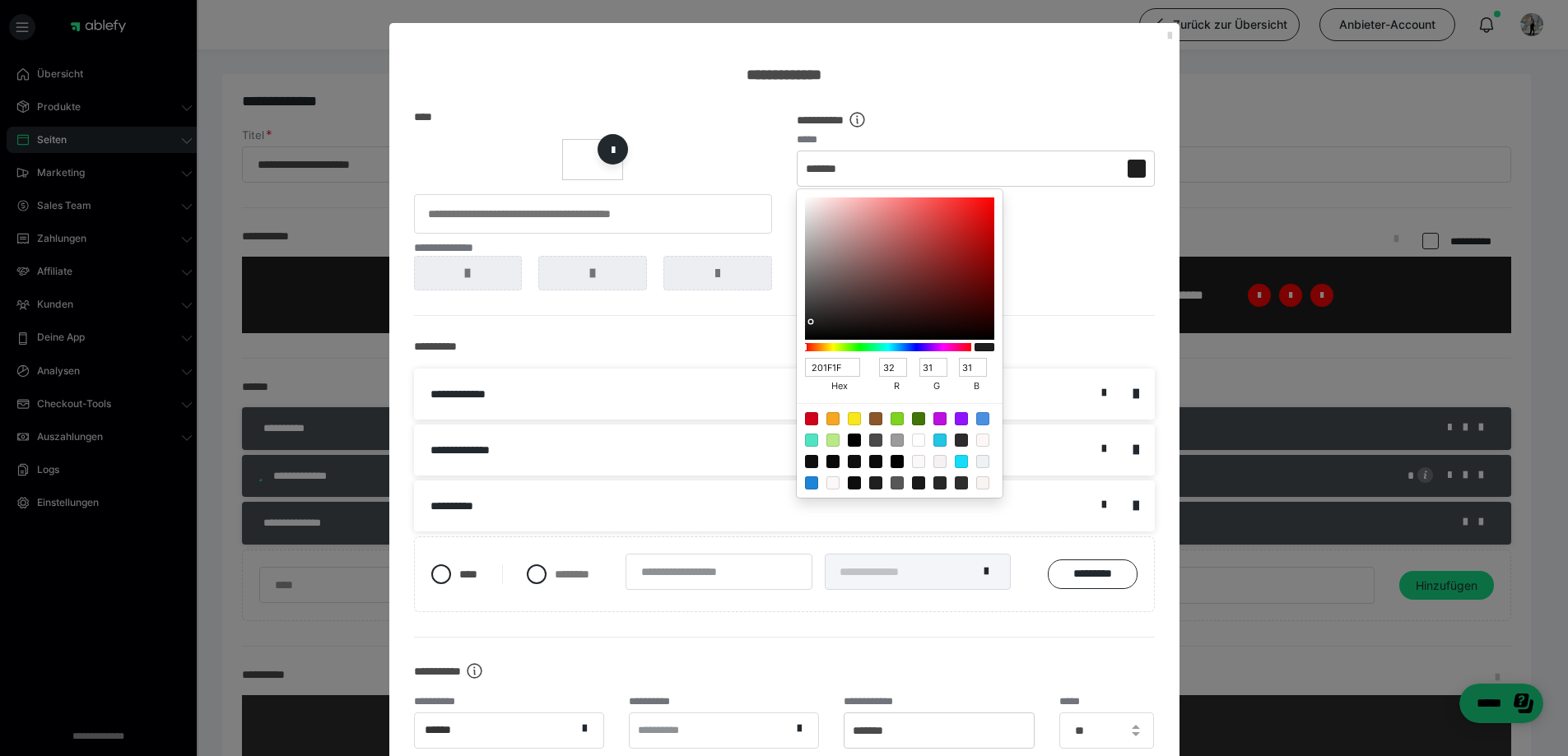 click at bounding box center [1170, 36] 